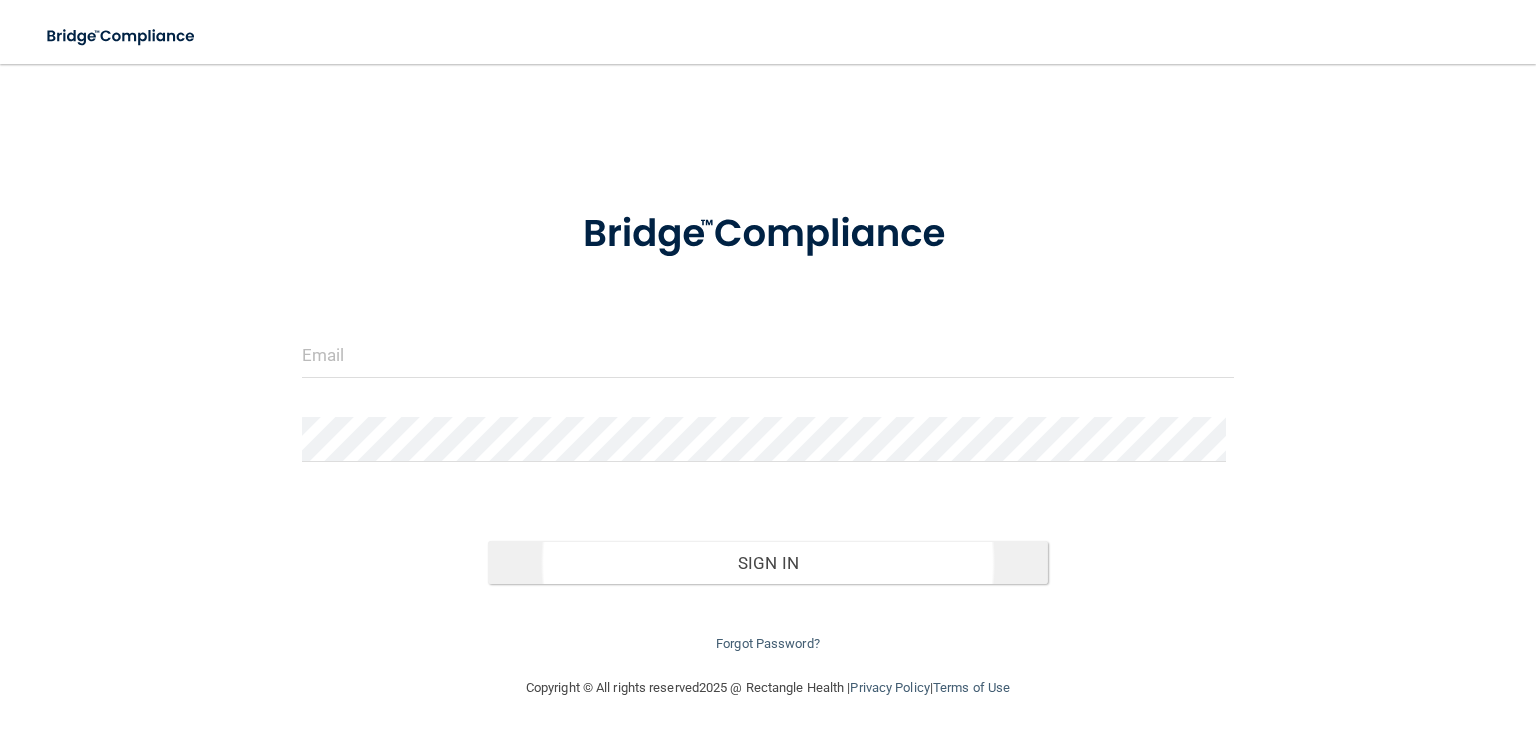 scroll, scrollTop: 0, scrollLeft: 0, axis: both 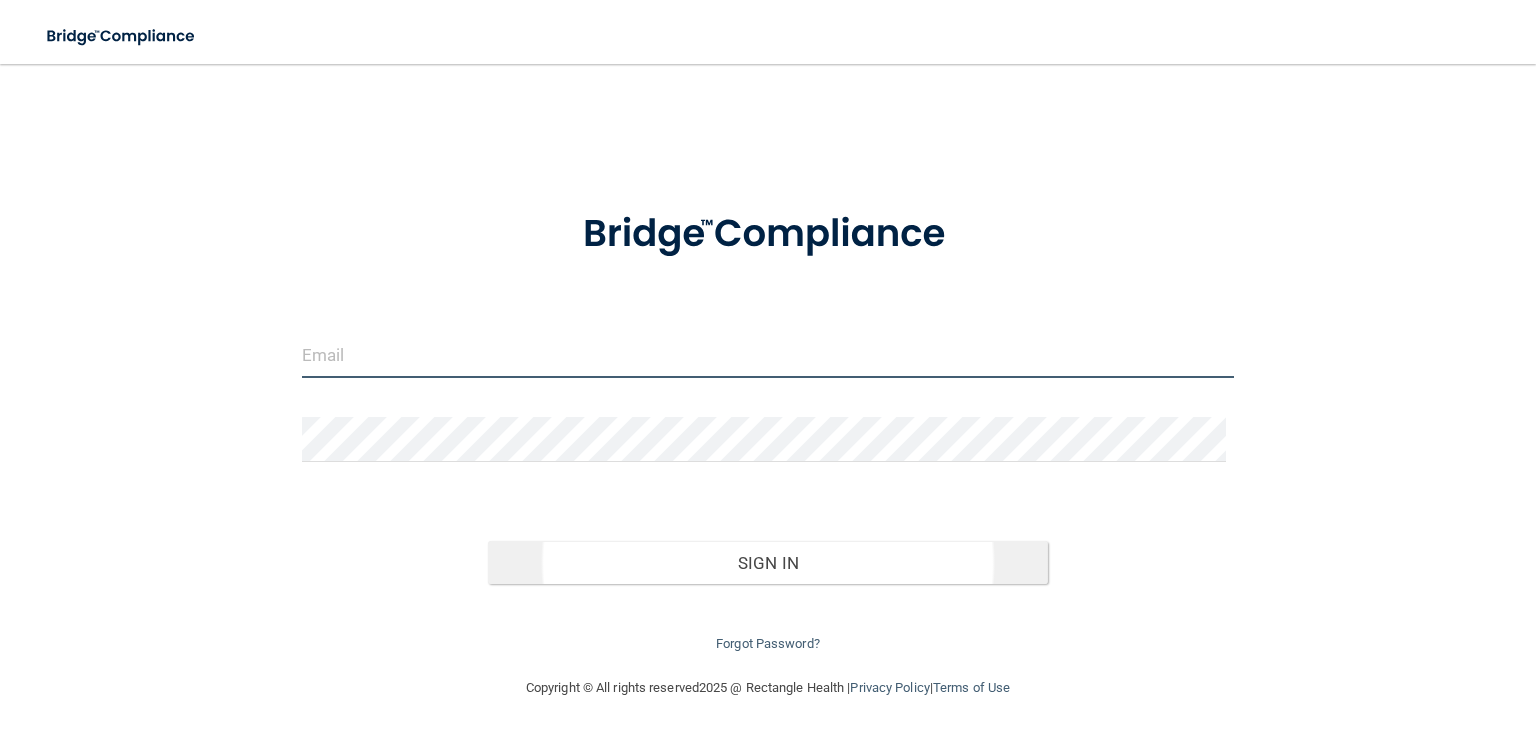 type on "[EMAIL_ADDRESS][DOMAIN_NAME]" 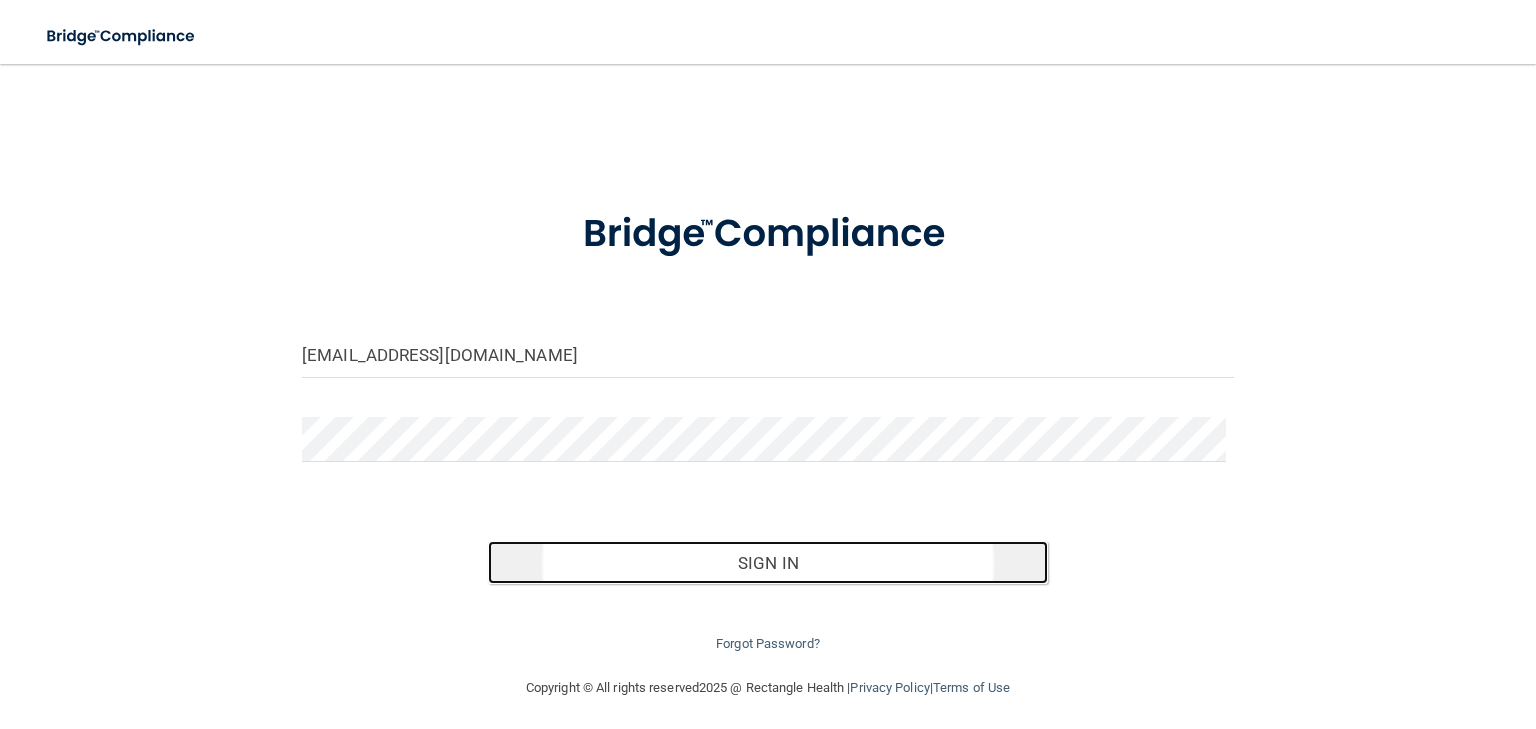 click on "Sign In" at bounding box center (767, 563) 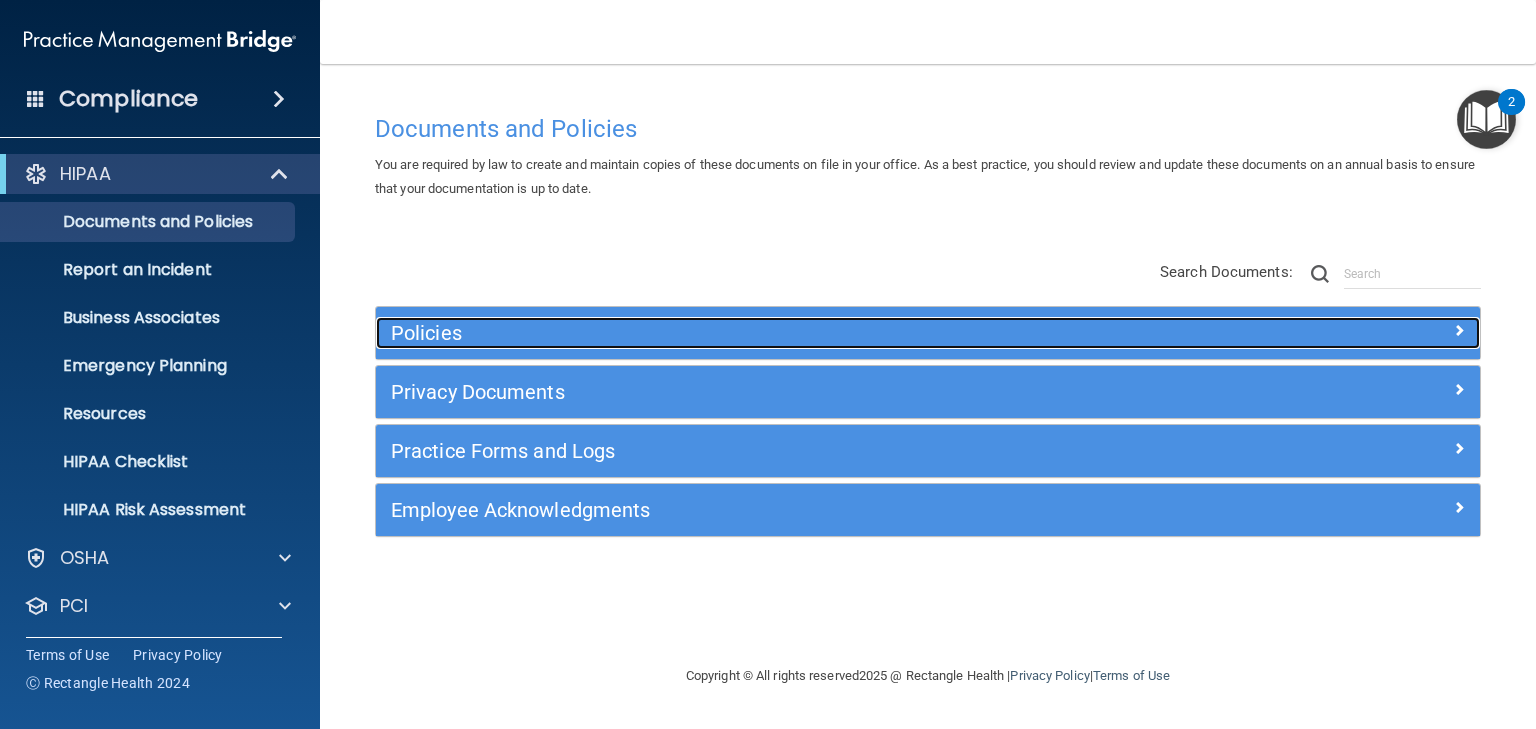click on "Policies" at bounding box center (790, 333) 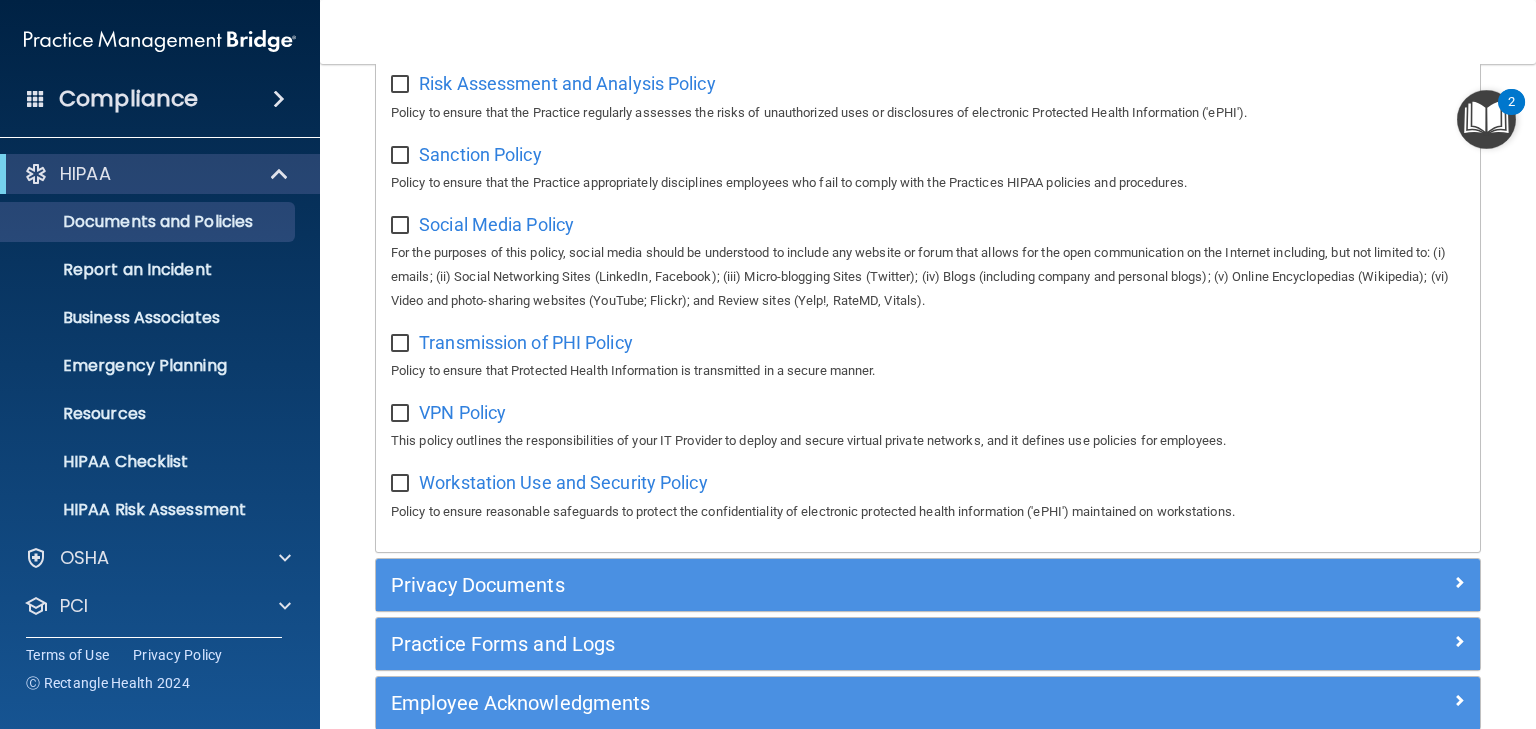 scroll, scrollTop: 1580, scrollLeft: 0, axis: vertical 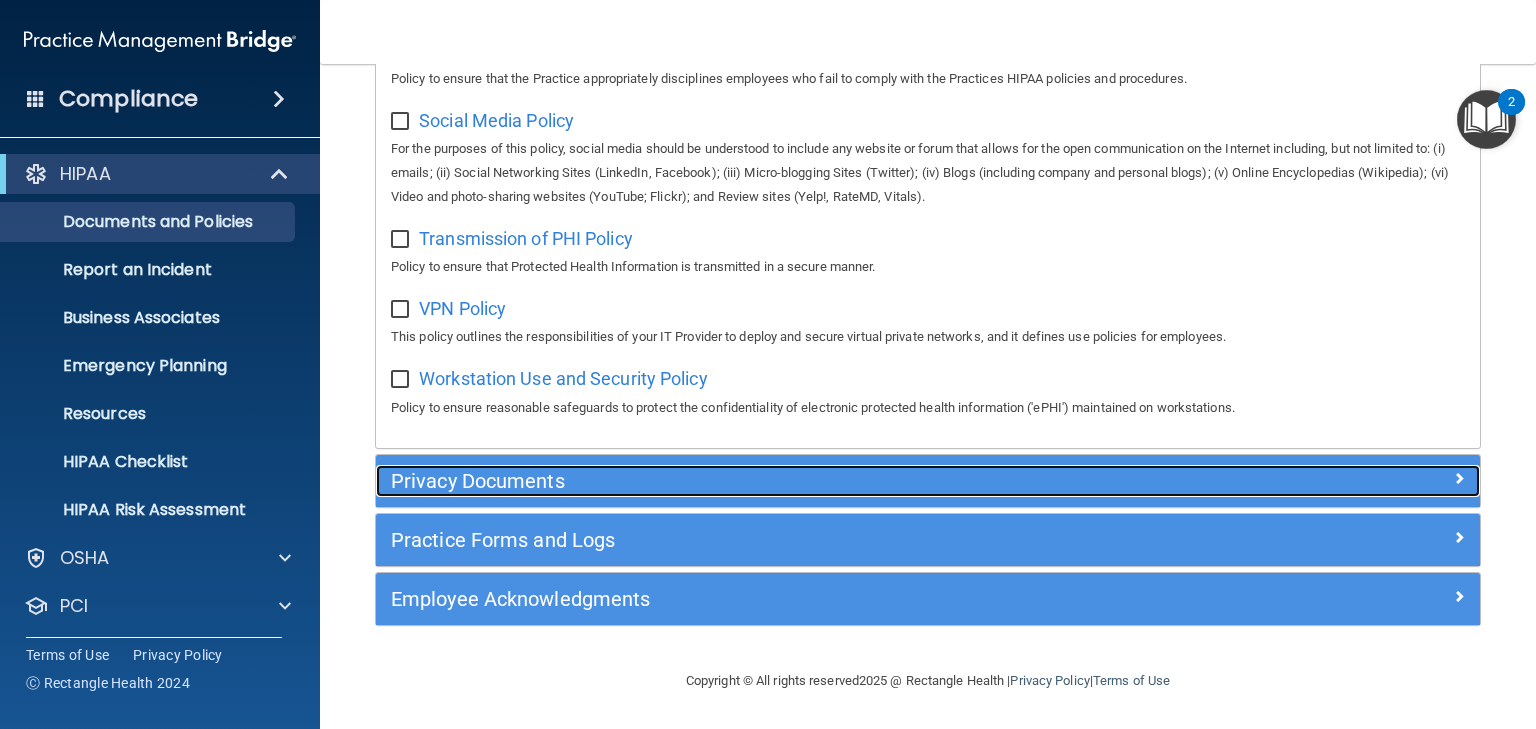 click on "Privacy Documents" at bounding box center [790, 481] 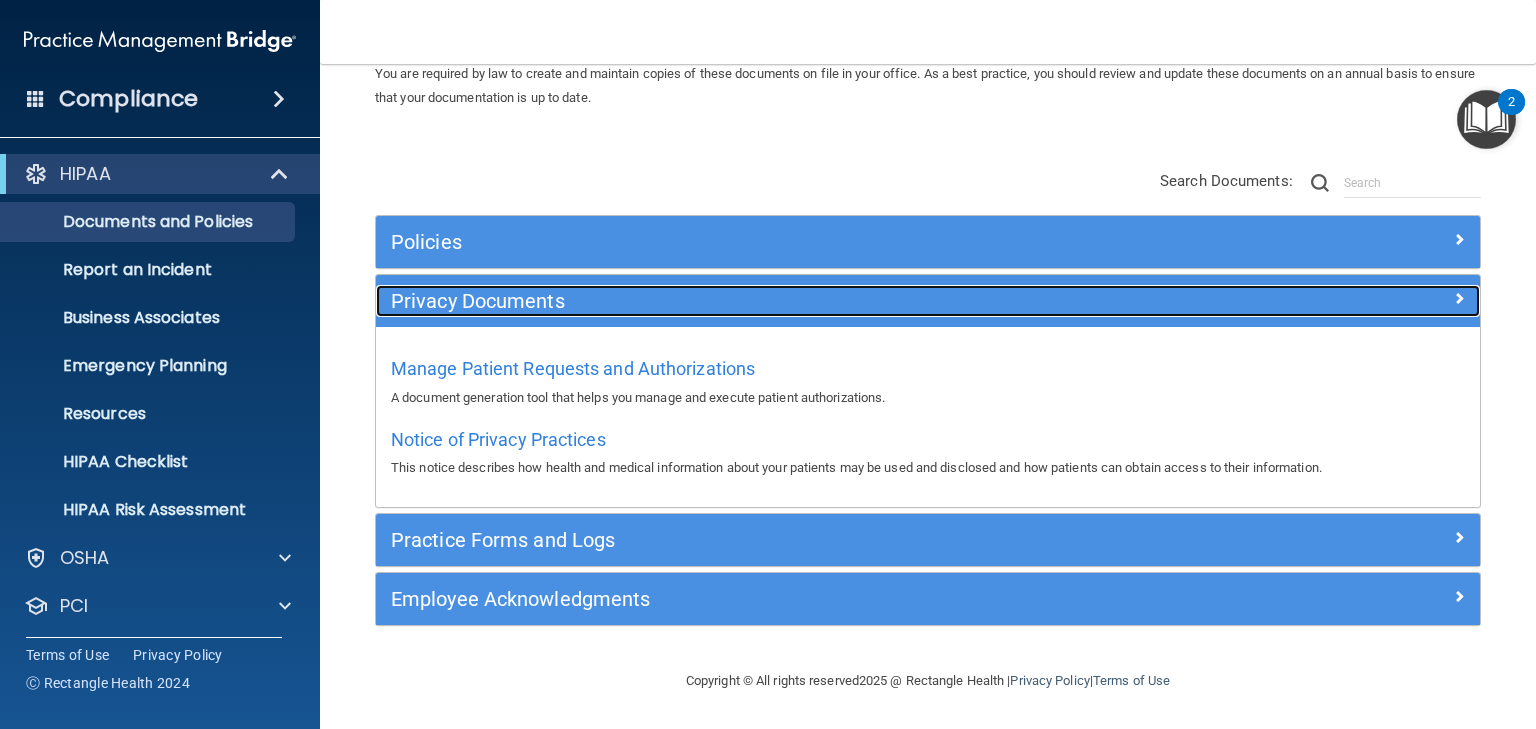 scroll, scrollTop: 90, scrollLeft: 0, axis: vertical 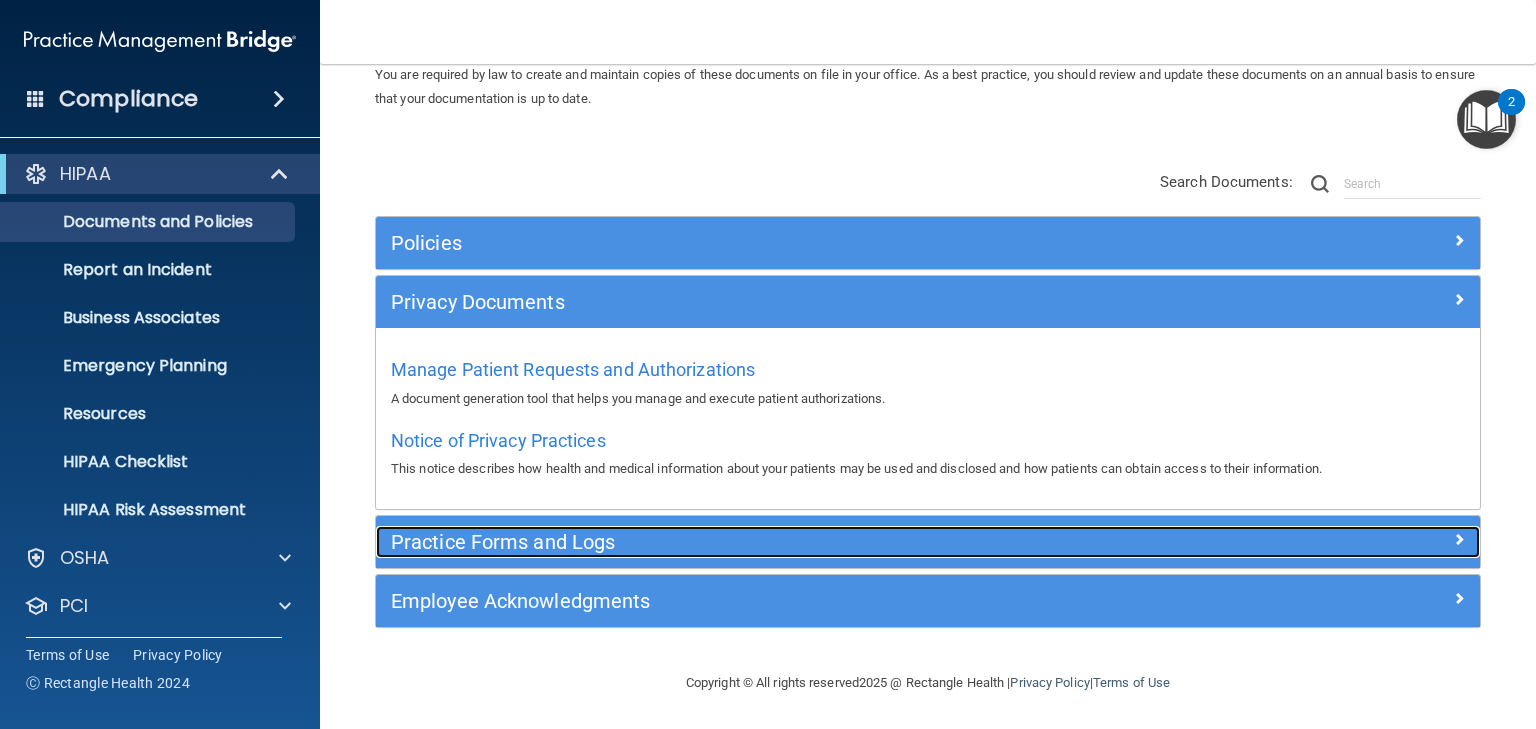 click on "Practice Forms and Logs" at bounding box center [790, 542] 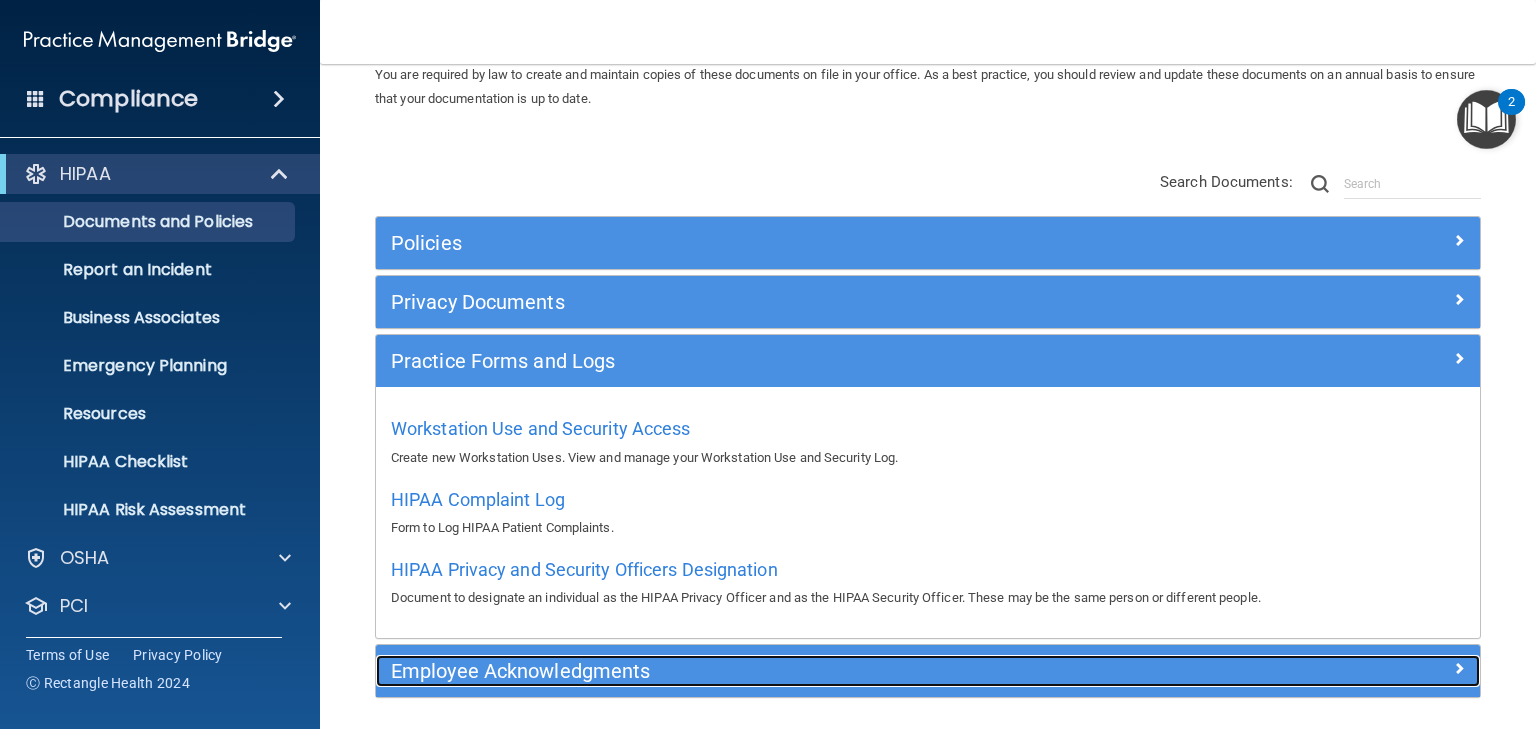 click on "Employee Acknowledgments" at bounding box center [790, 671] 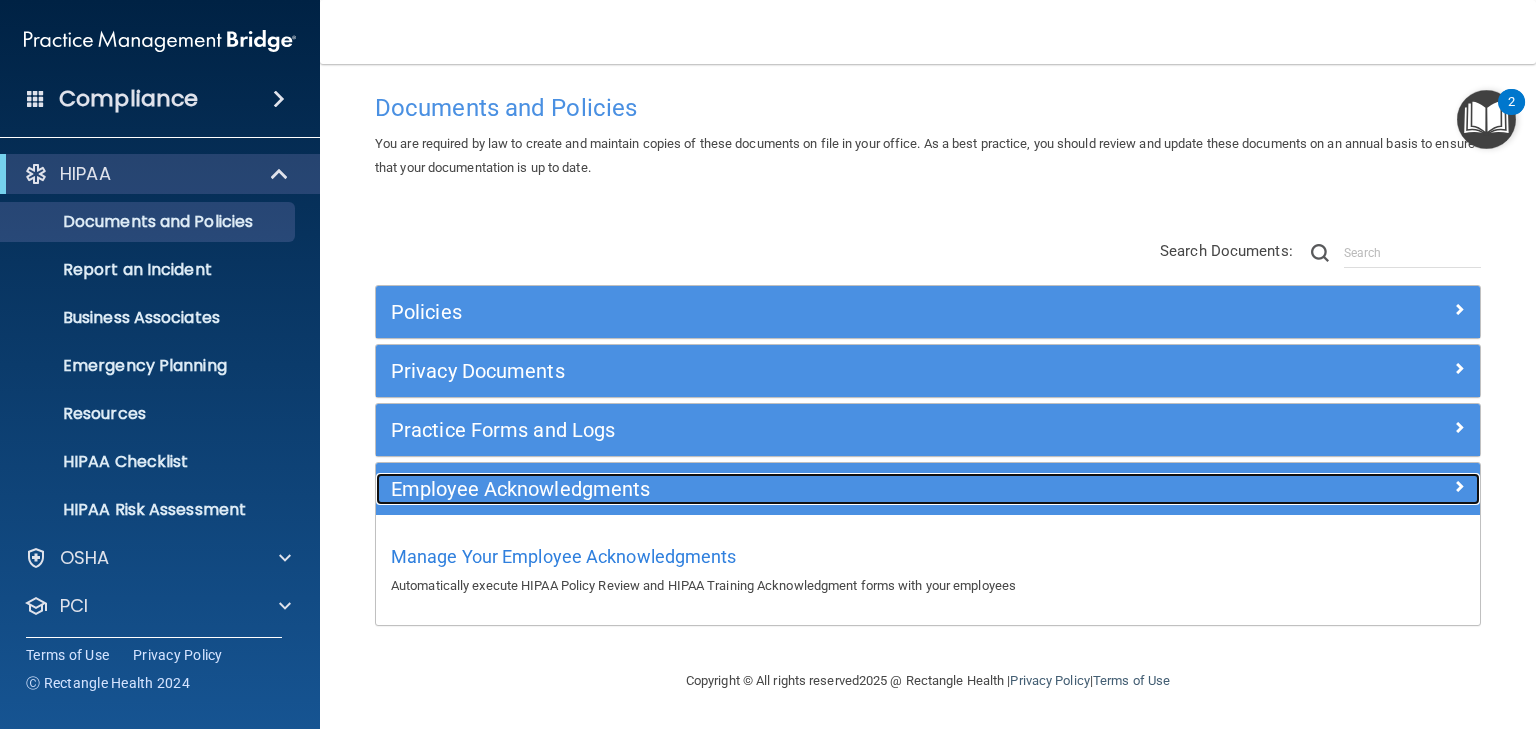 scroll, scrollTop: 20, scrollLeft: 0, axis: vertical 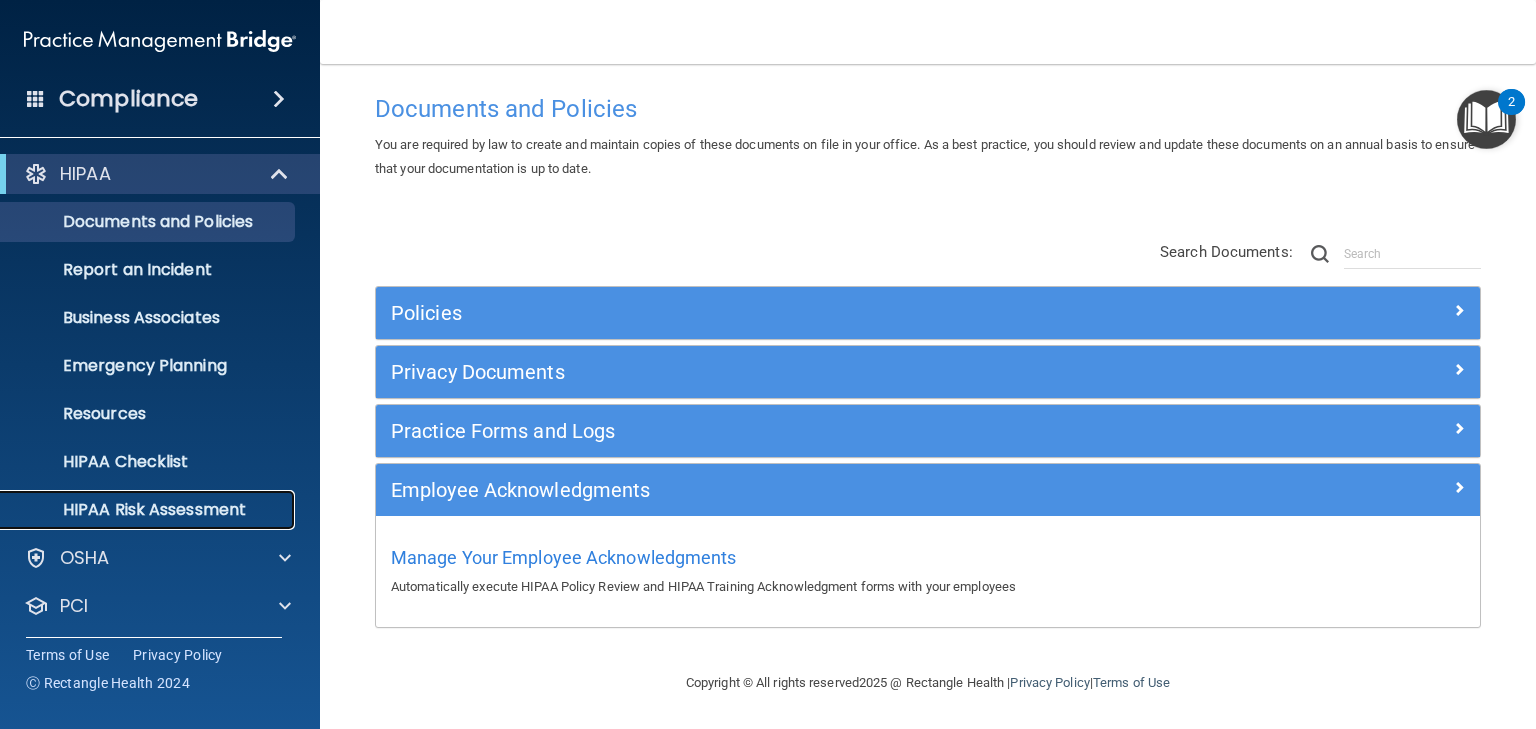 click on "HIPAA Risk Assessment" at bounding box center (149, 510) 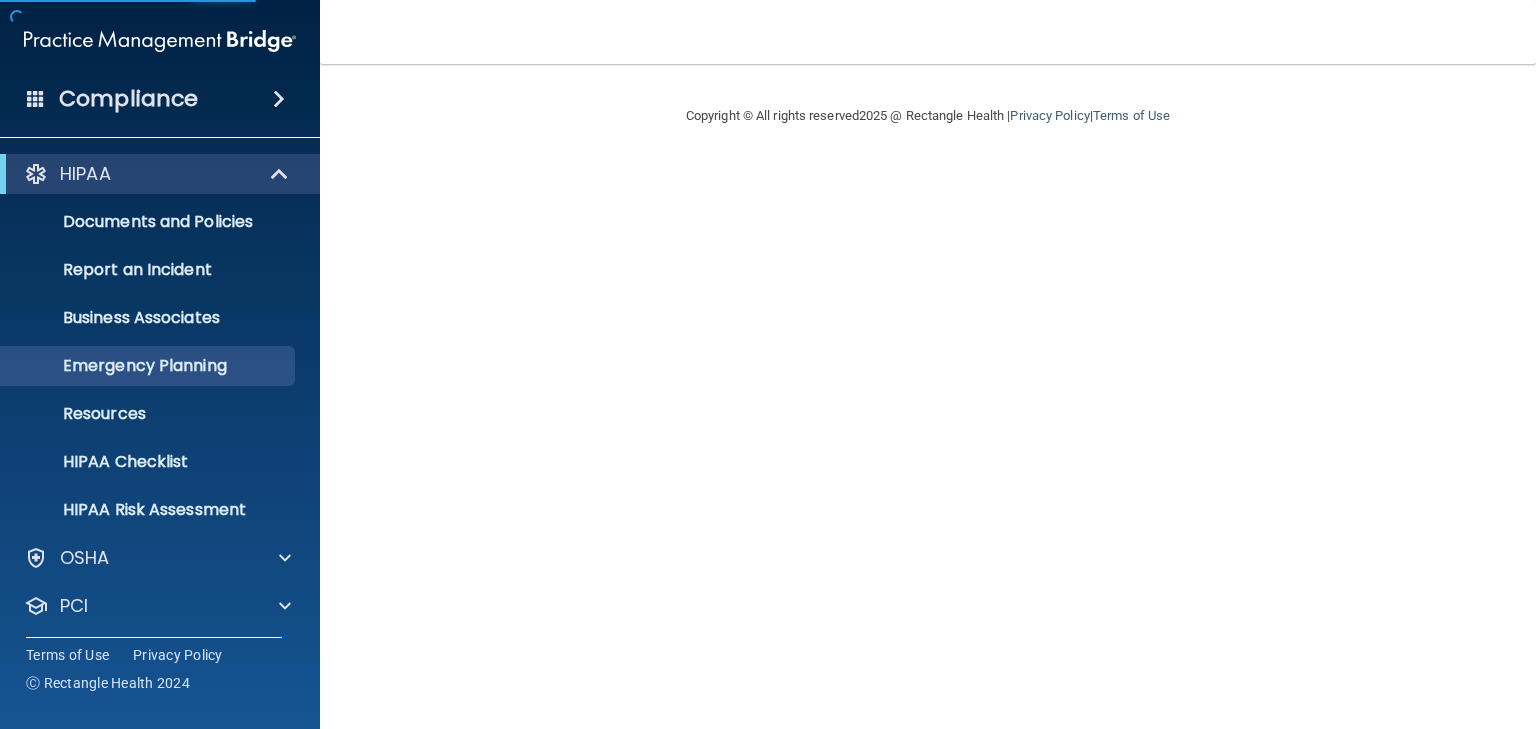 scroll, scrollTop: 0, scrollLeft: 0, axis: both 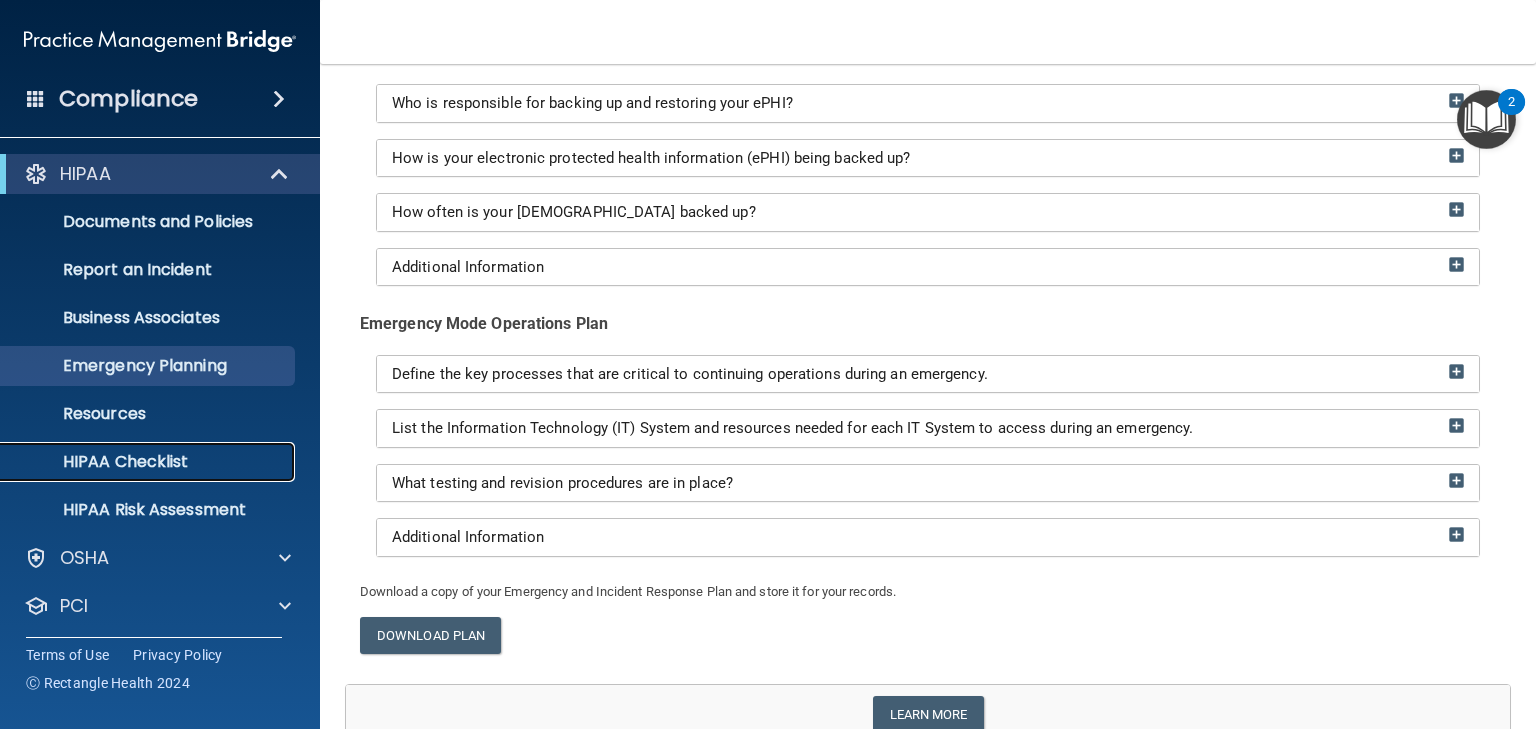 click on "HIPAA Checklist" at bounding box center (149, 462) 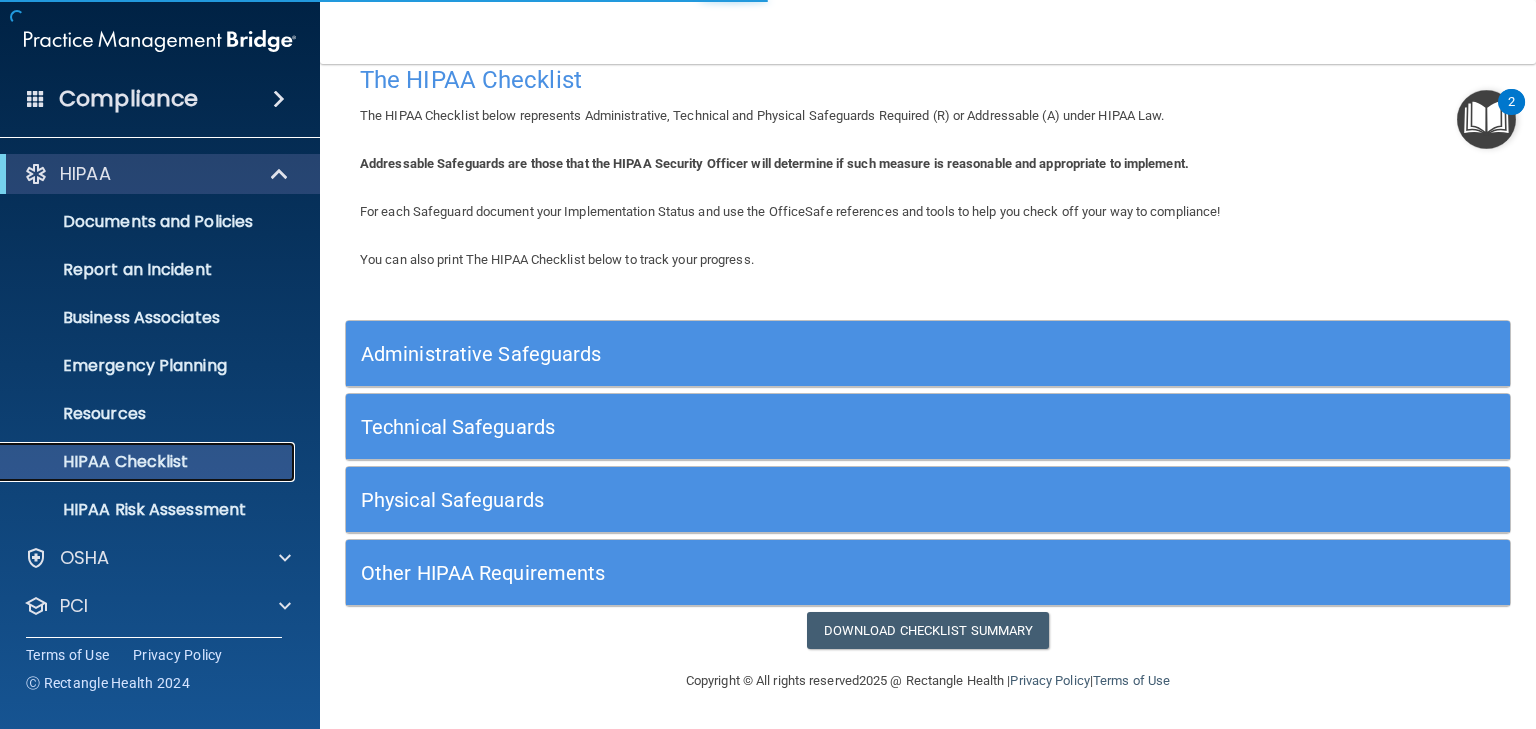 scroll, scrollTop: 27, scrollLeft: 0, axis: vertical 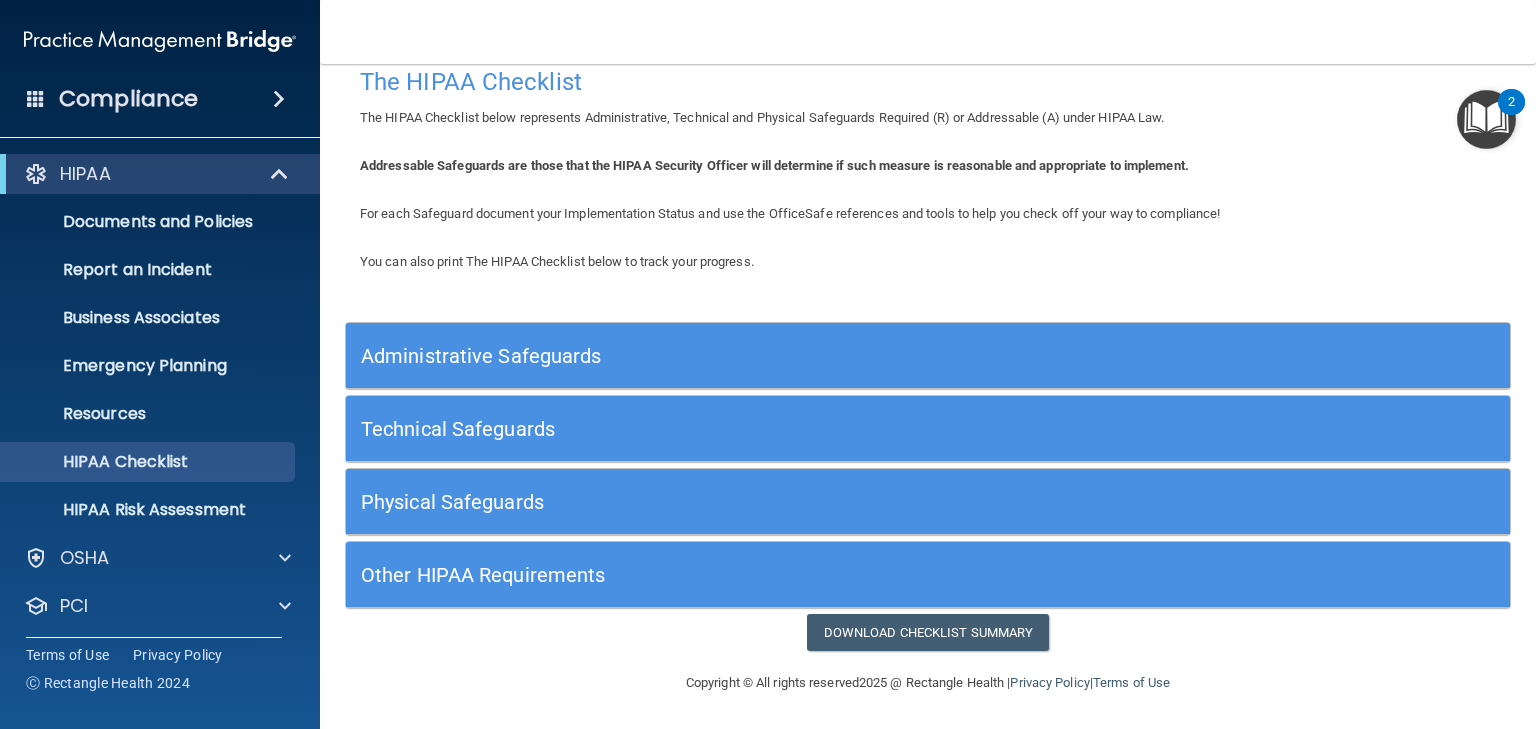 click on "Administrative Safeguards" at bounding box center [782, 356] 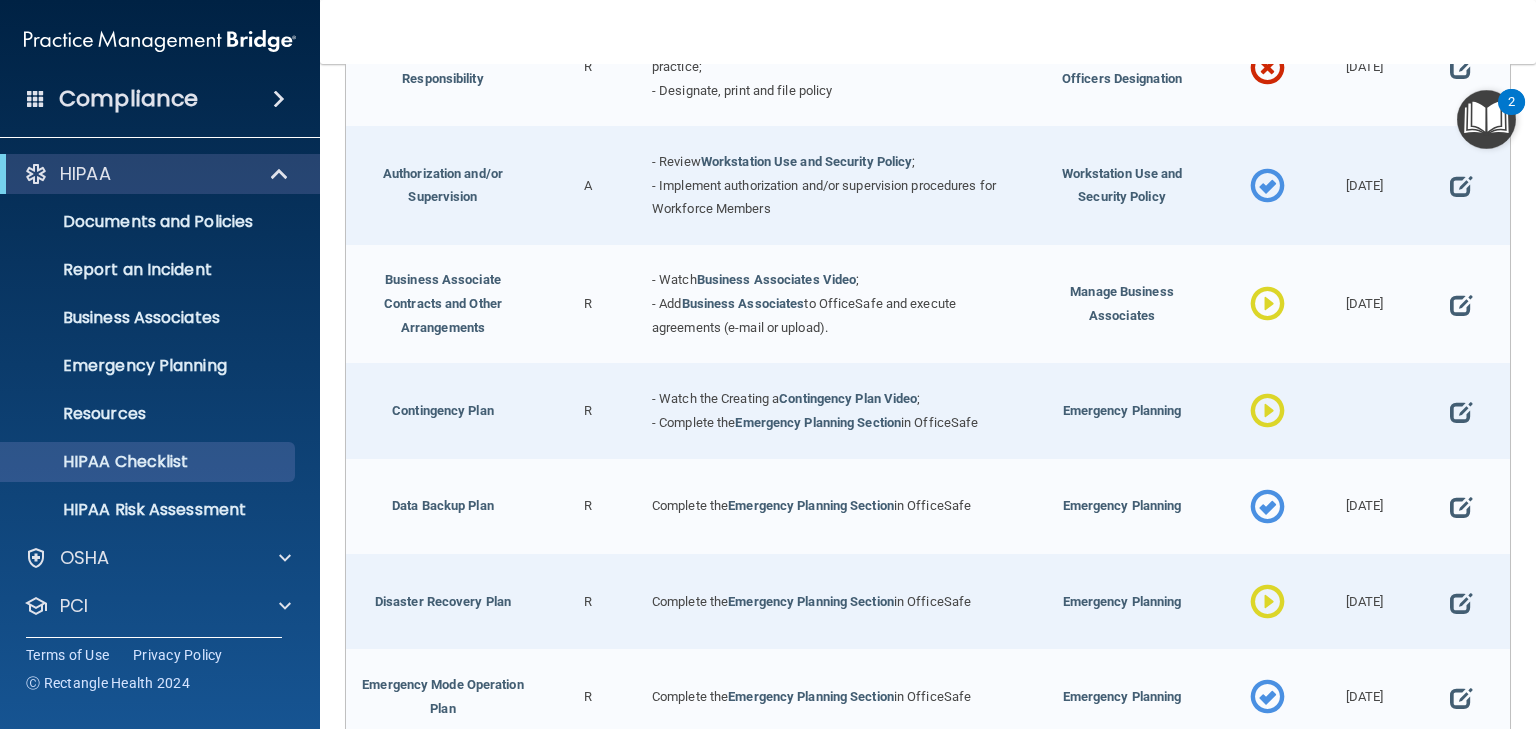 scroll, scrollTop: 79, scrollLeft: 0, axis: vertical 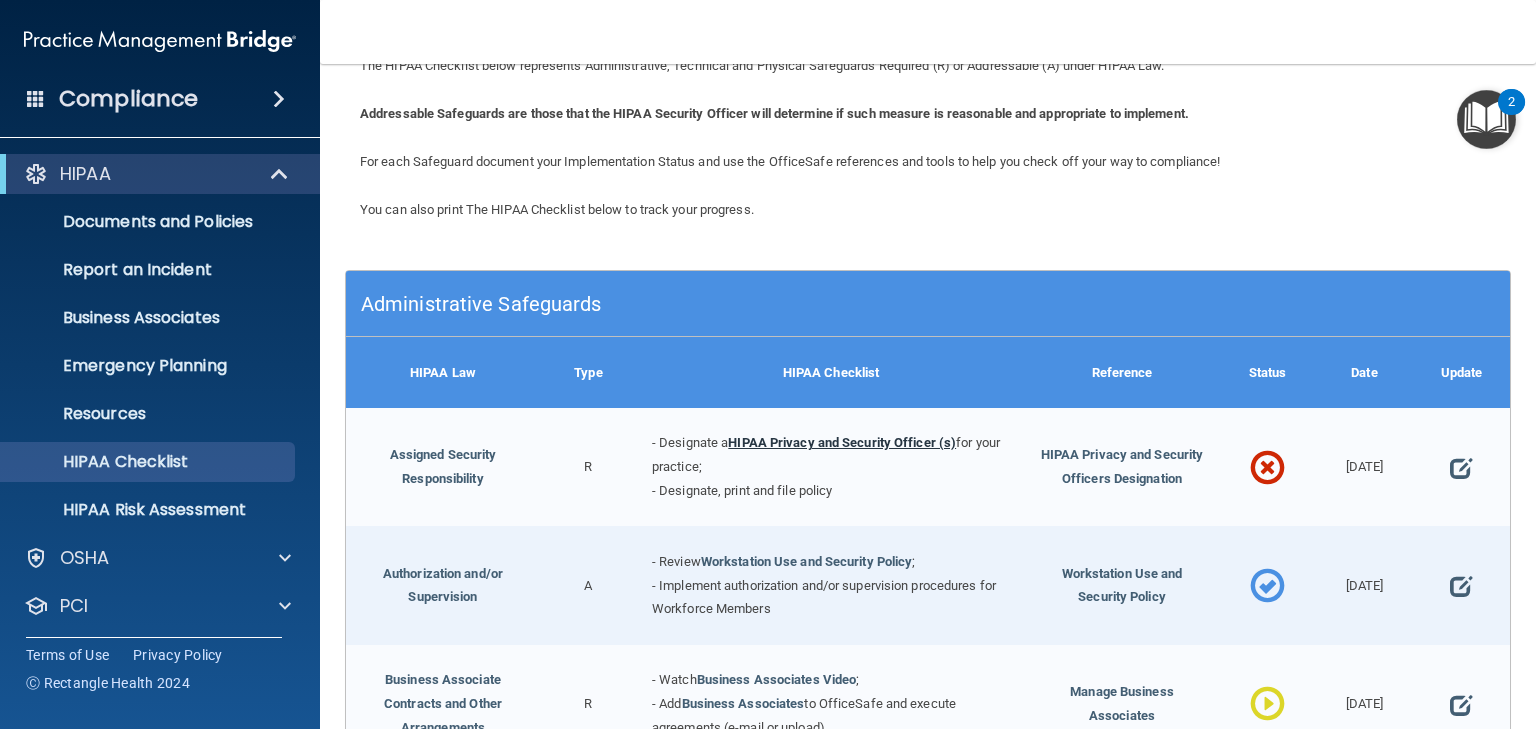 click on "HIPAA Privacy and Security Officer (s)" at bounding box center (842, 442) 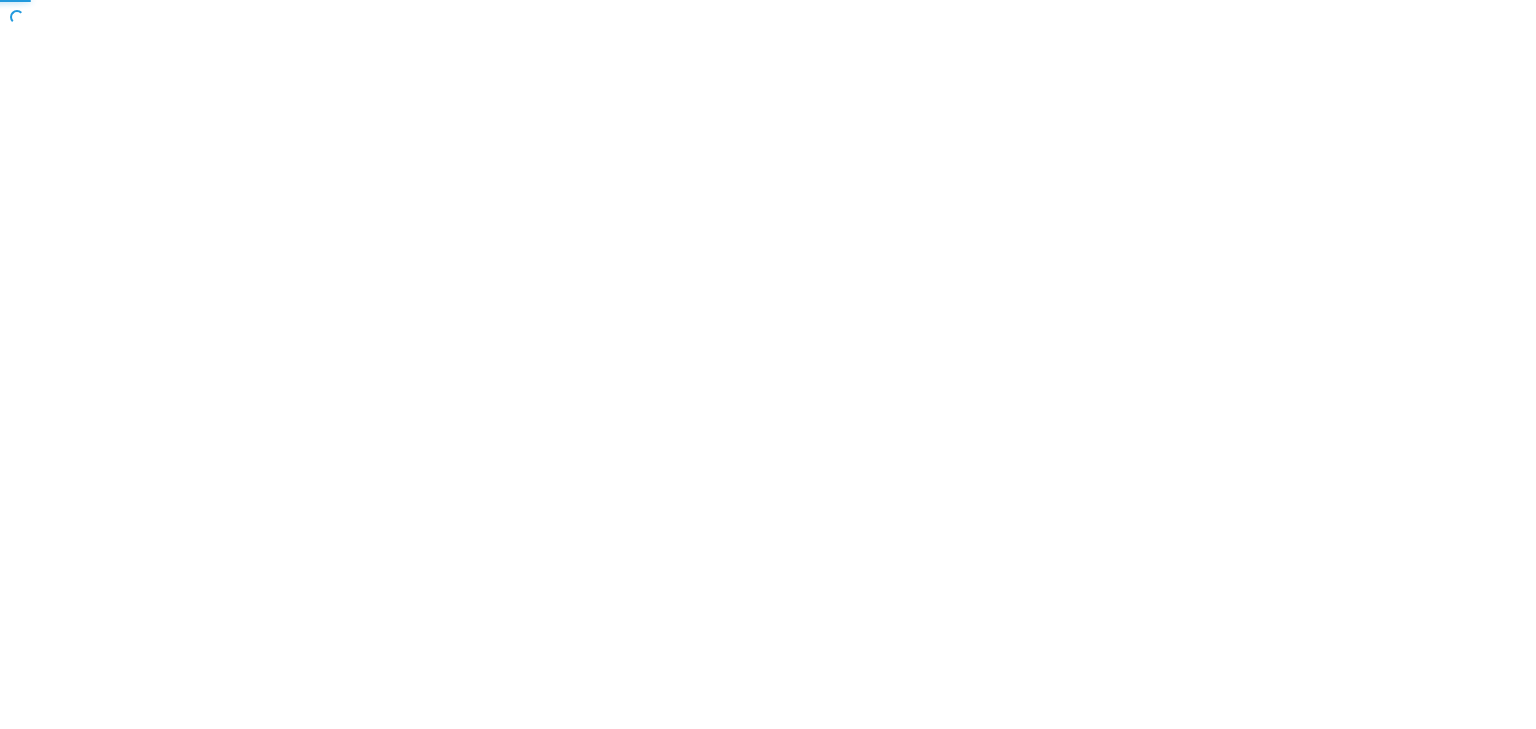 scroll, scrollTop: 0, scrollLeft: 0, axis: both 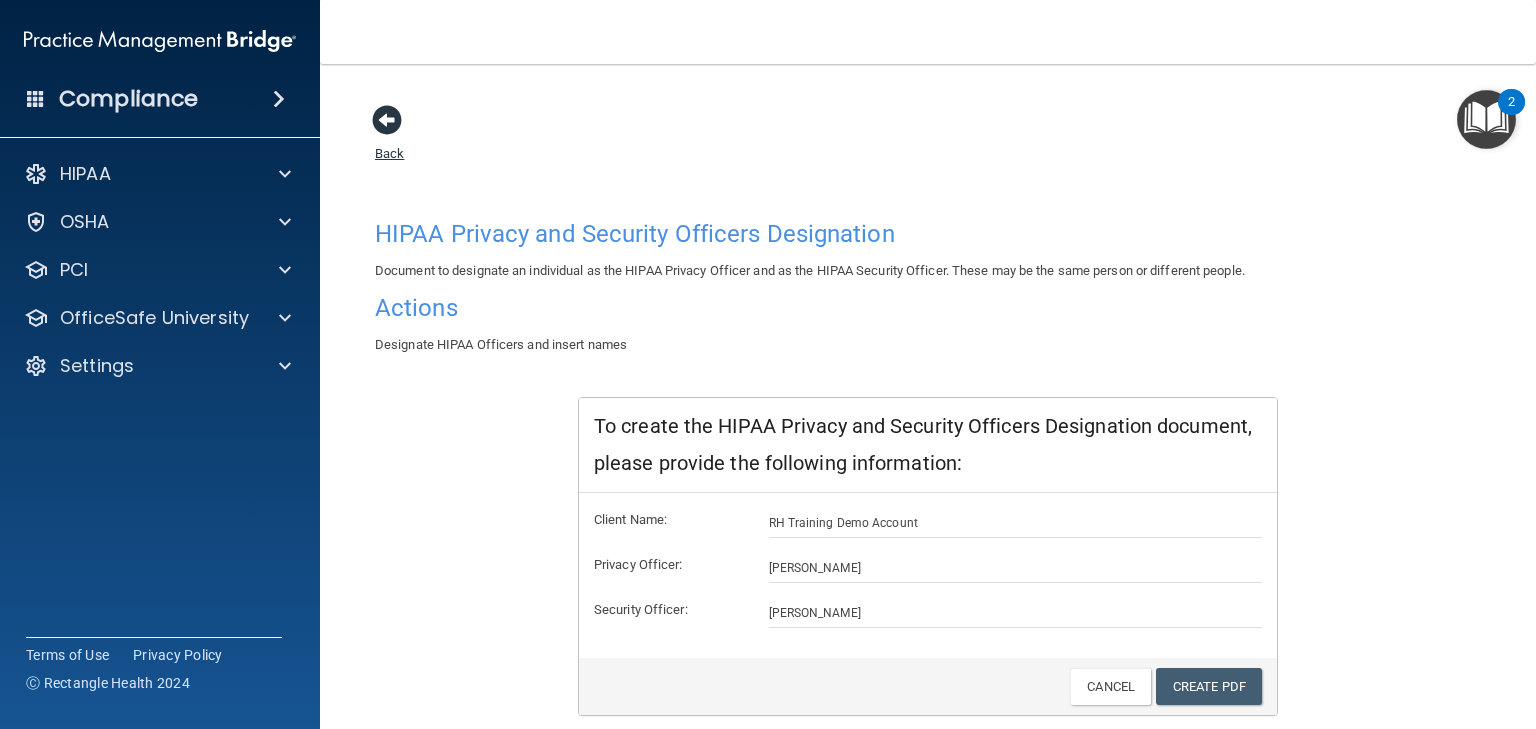 click at bounding box center (387, 120) 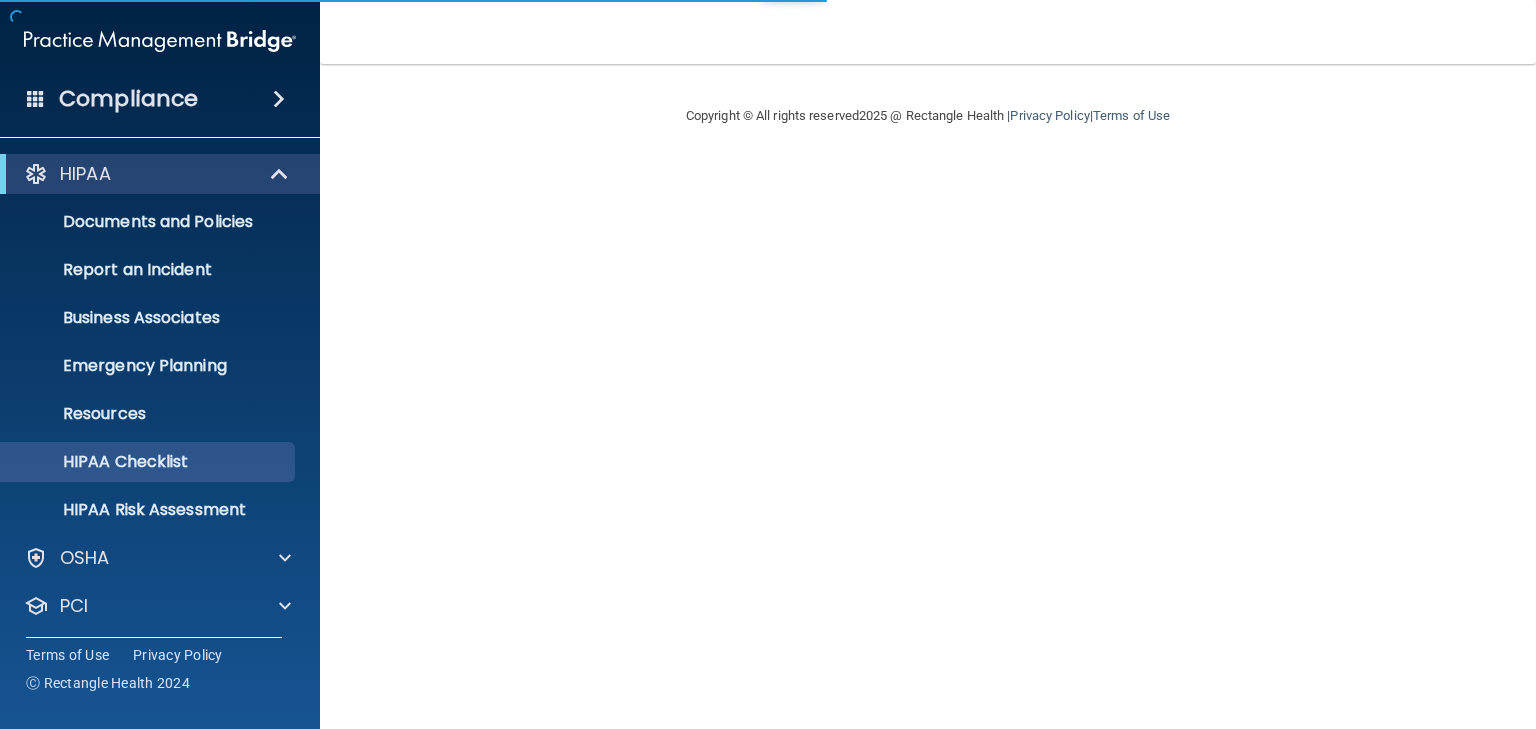 scroll, scrollTop: 0, scrollLeft: 0, axis: both 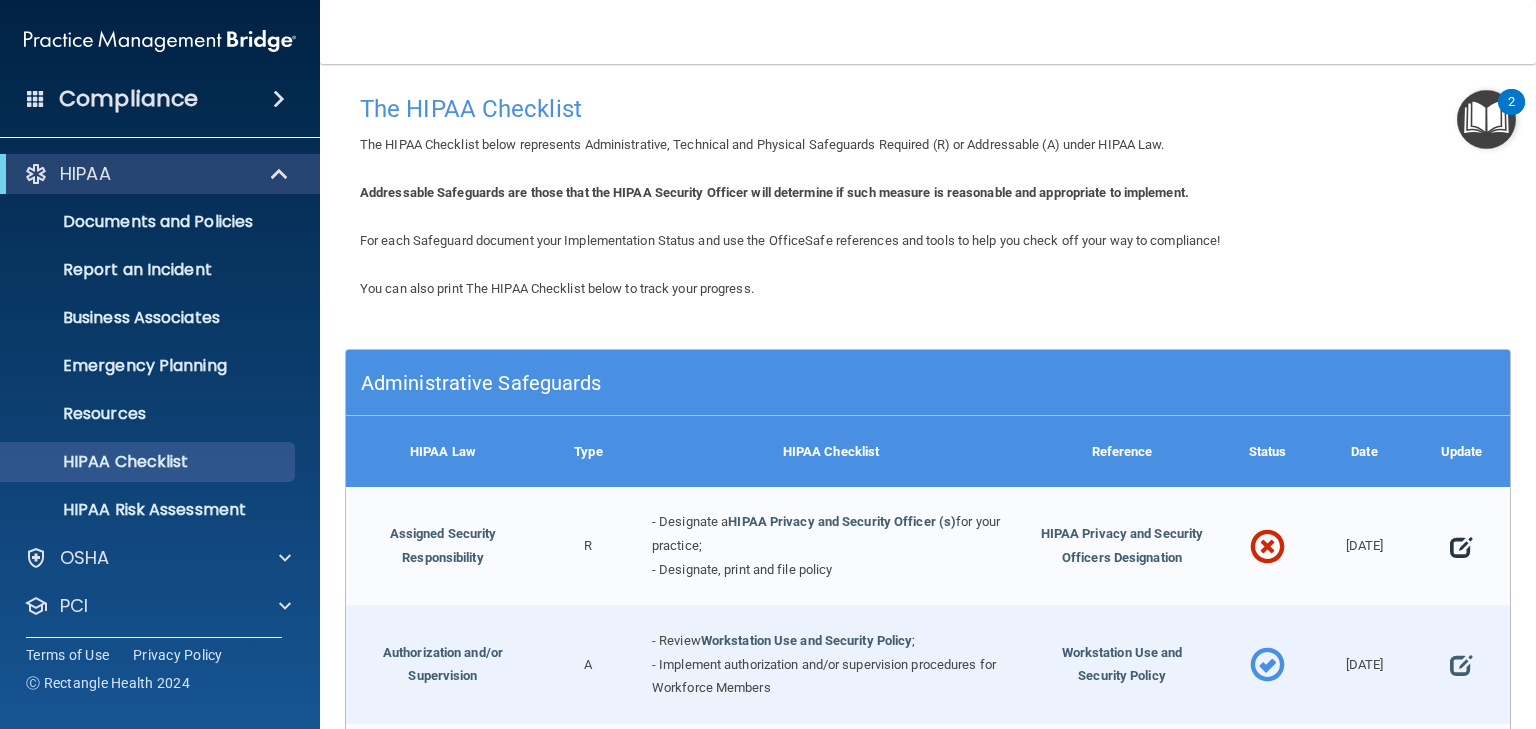 click at bounding box center [1461, 547] 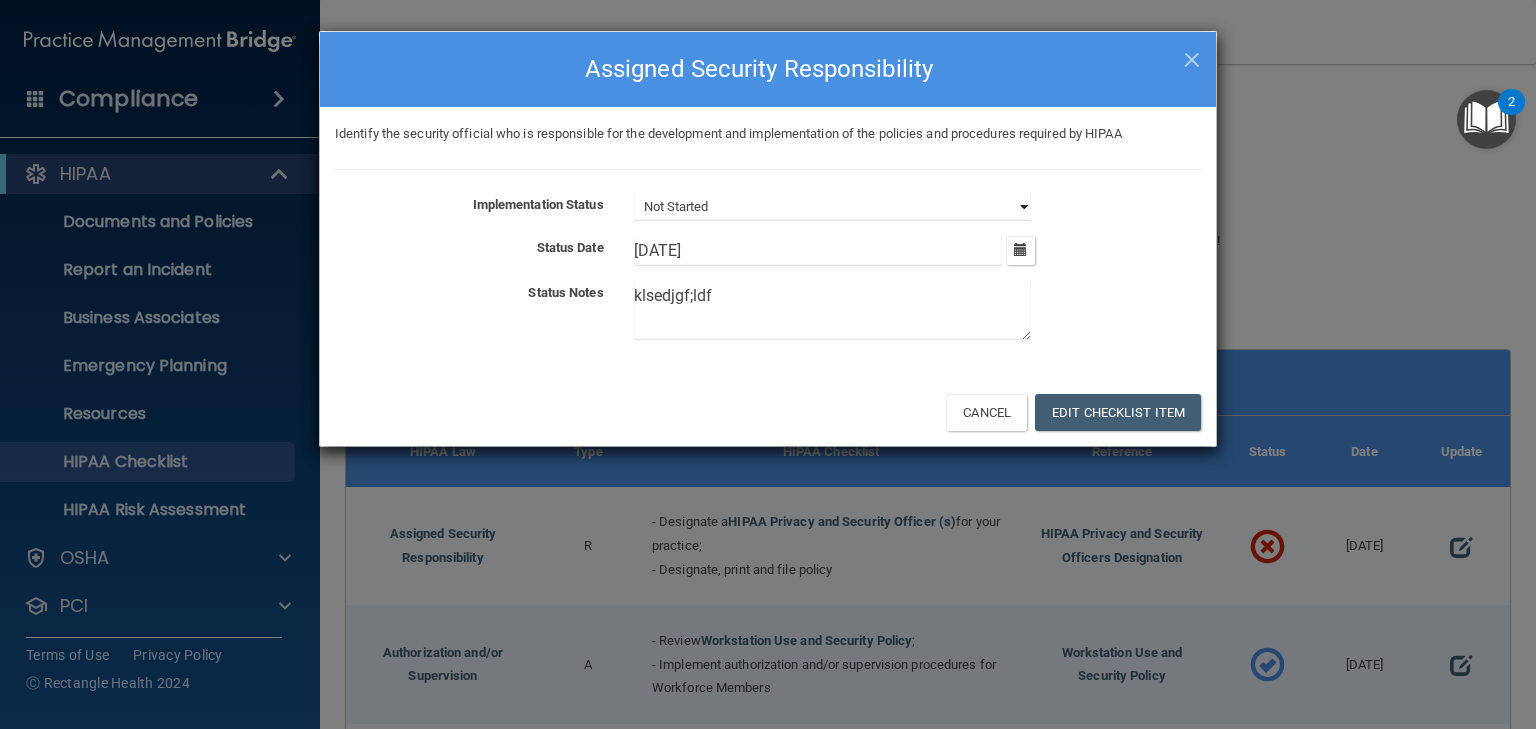 click on "Not Started  In Progress  Completed" at bounding box center [832, 207] 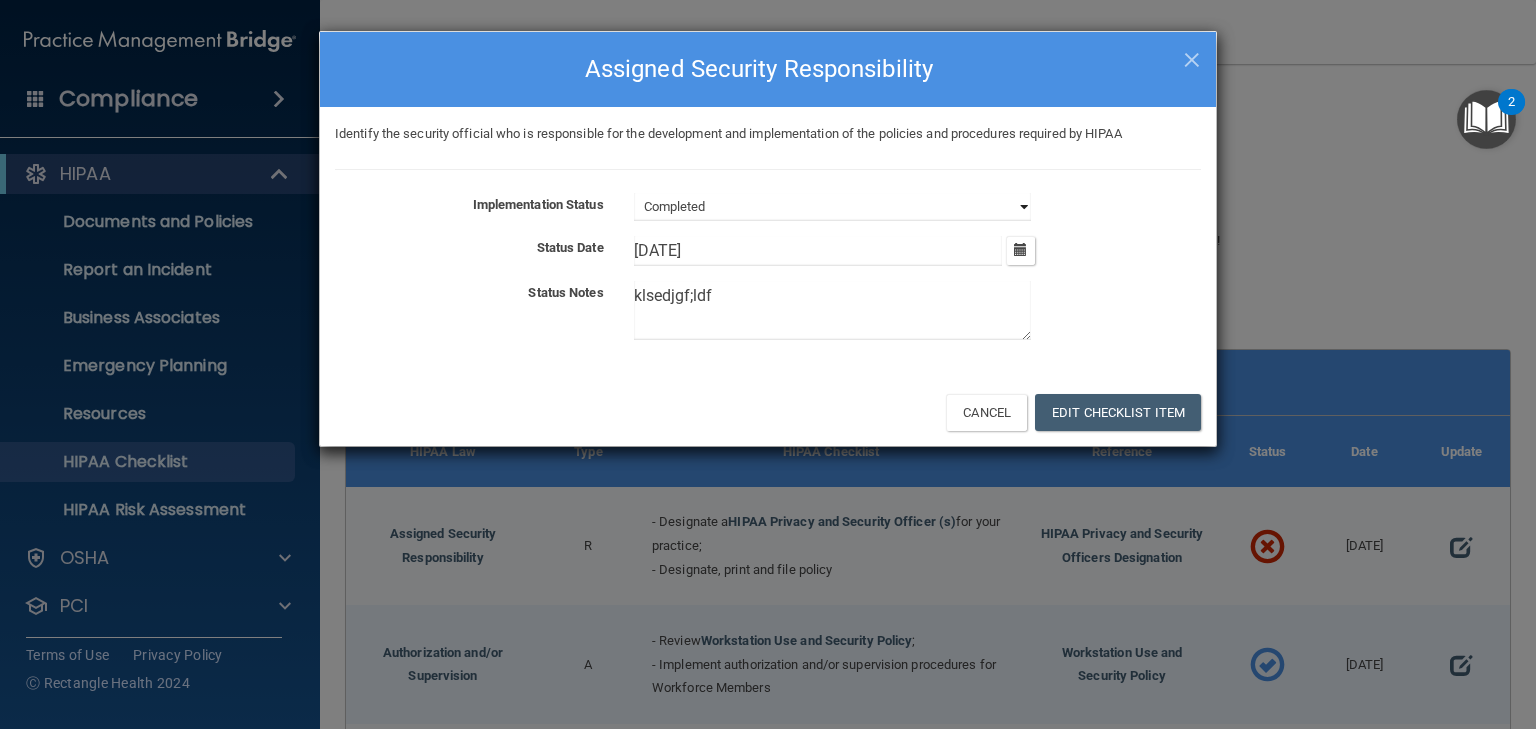 click on "Not Started  In Progress  Completed" at bounding box center (832, 207) 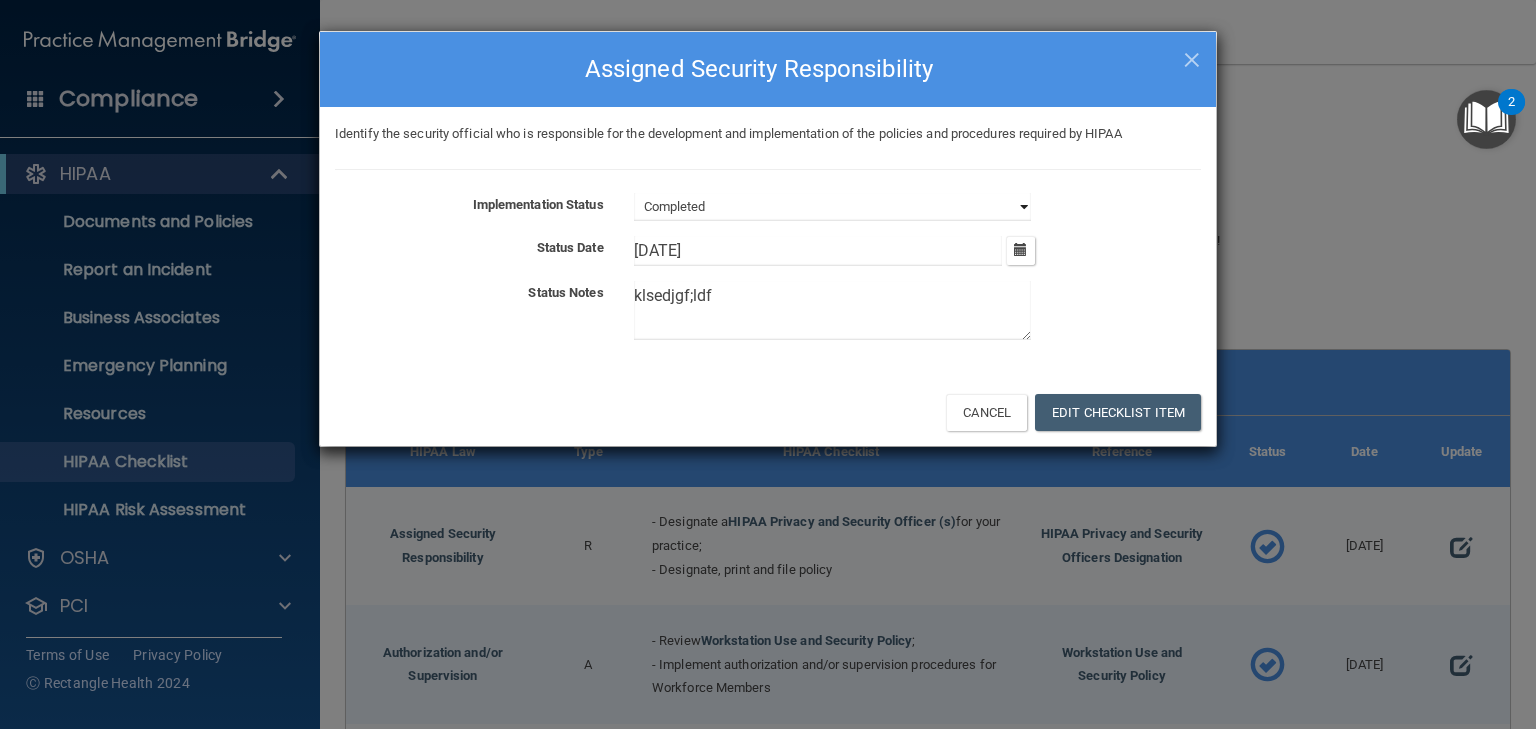 click on "Not Started  In Progress  Completed" at bounding box center (832, 207) 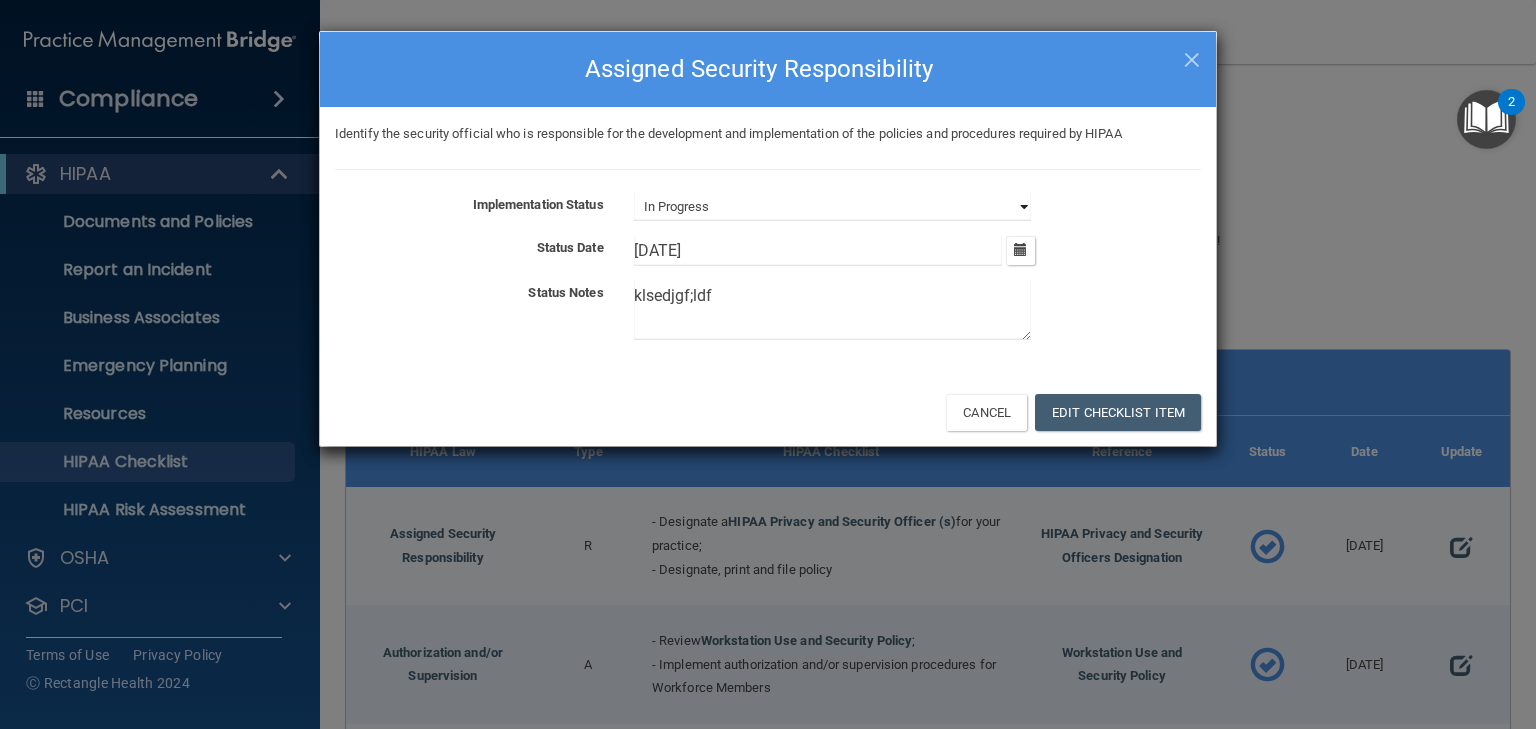 click on "Not Started  In Progress  Completed" at bounding box center [832, 207] 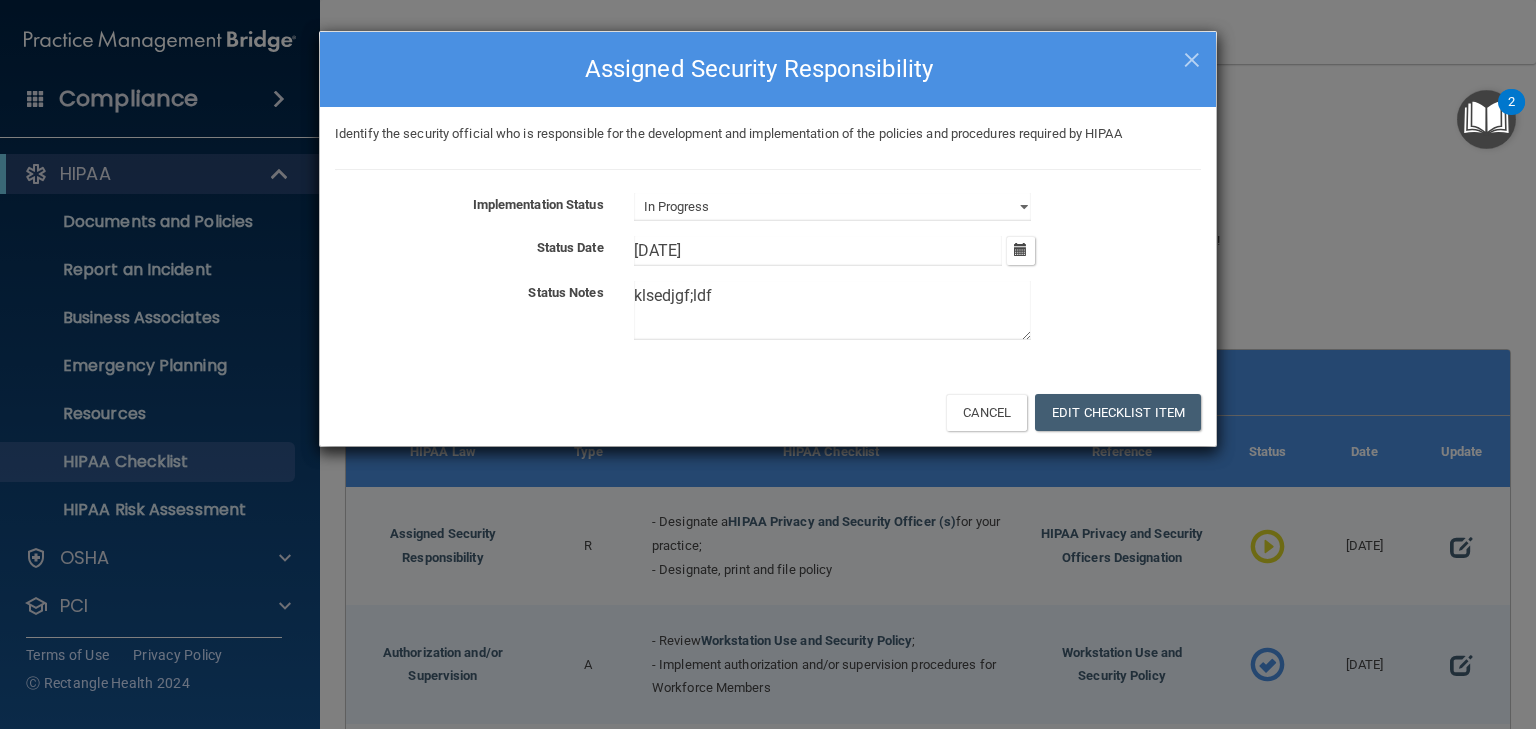 drag, startPoint x: 739, startPoint y: 298, endPoint x: 593, endPoint y: 300, distance: 146.0137 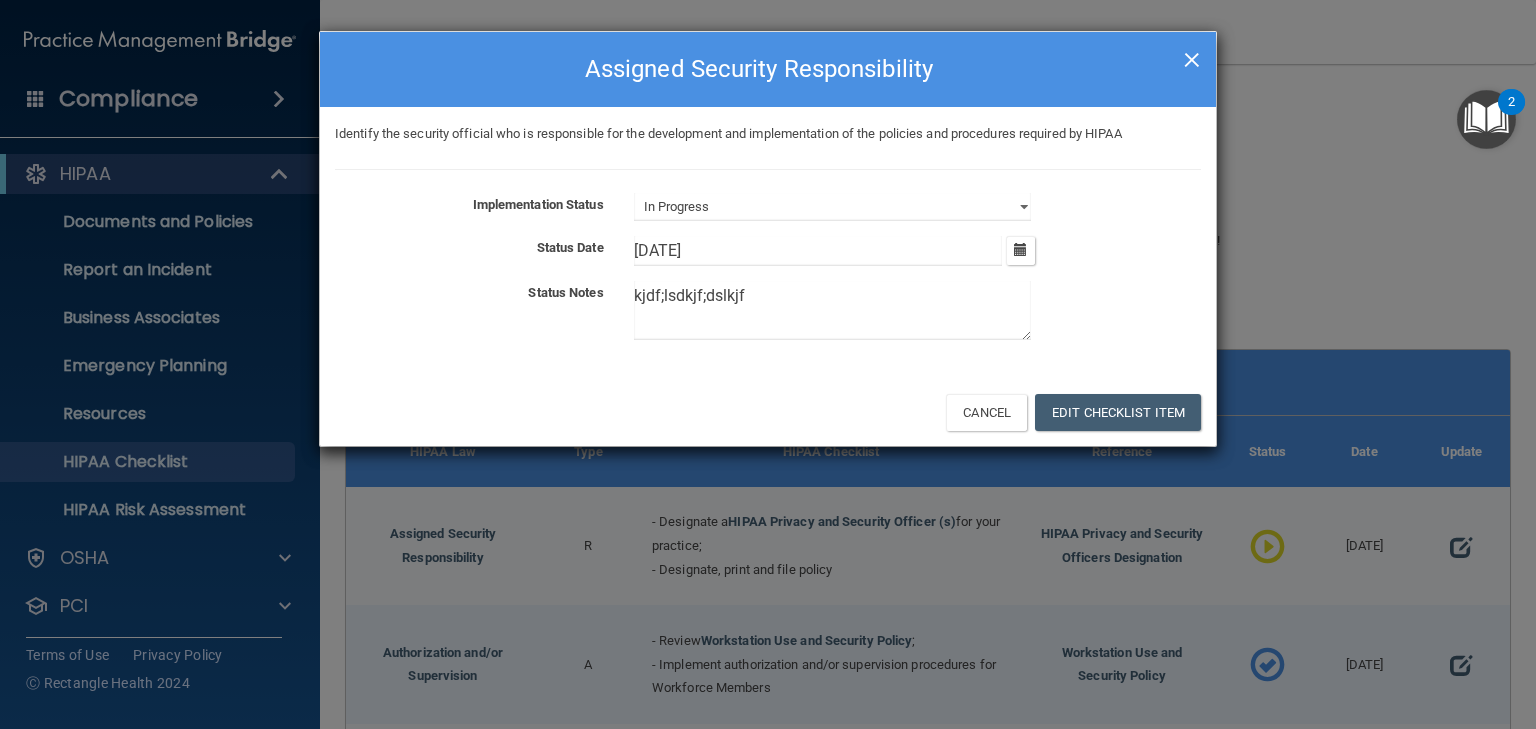 type on "kjdf;lsdkjf;dslkjf" 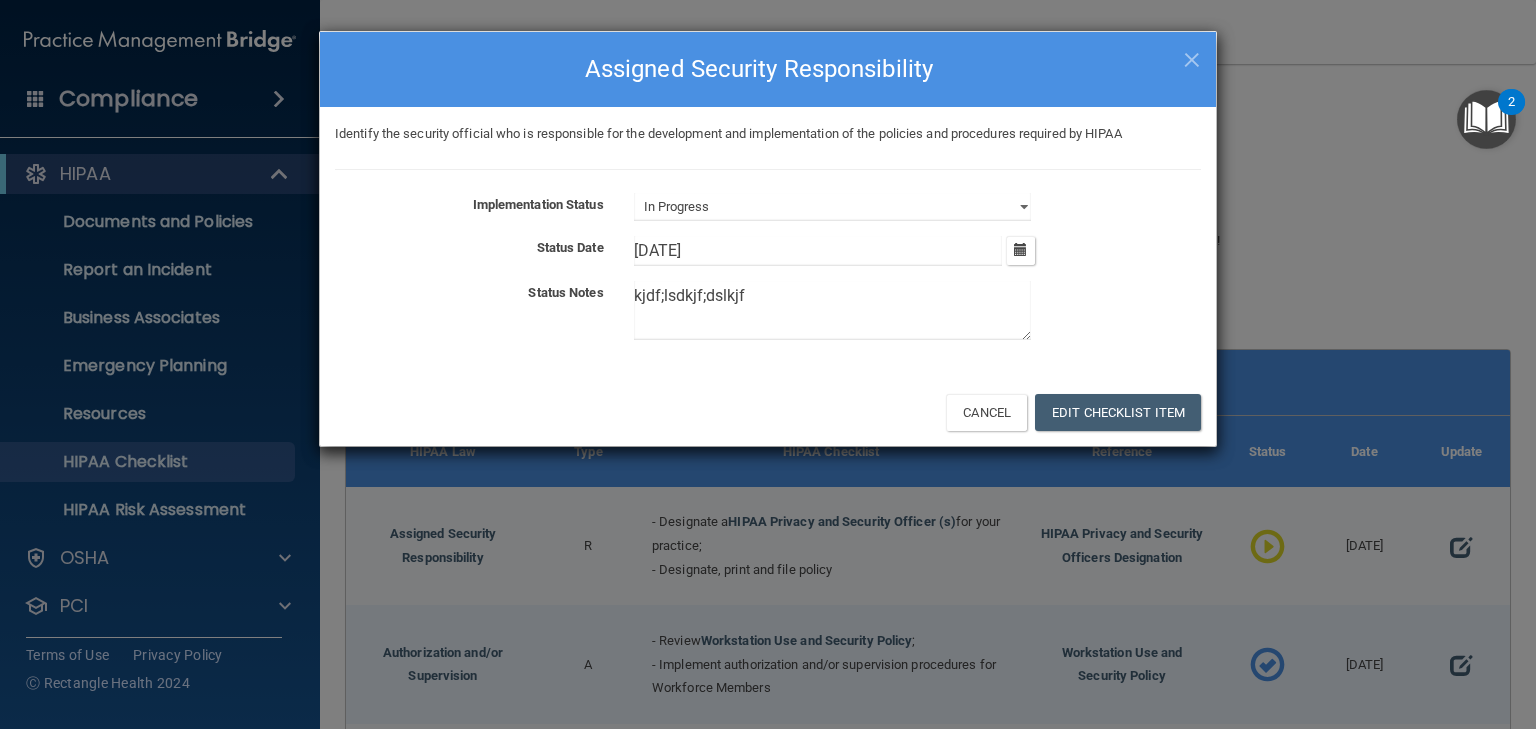 drag, startPoint x: 1198, startPoint y: 71, endPoint x: 1194, endPoint y: 60, distance: 11.7046995 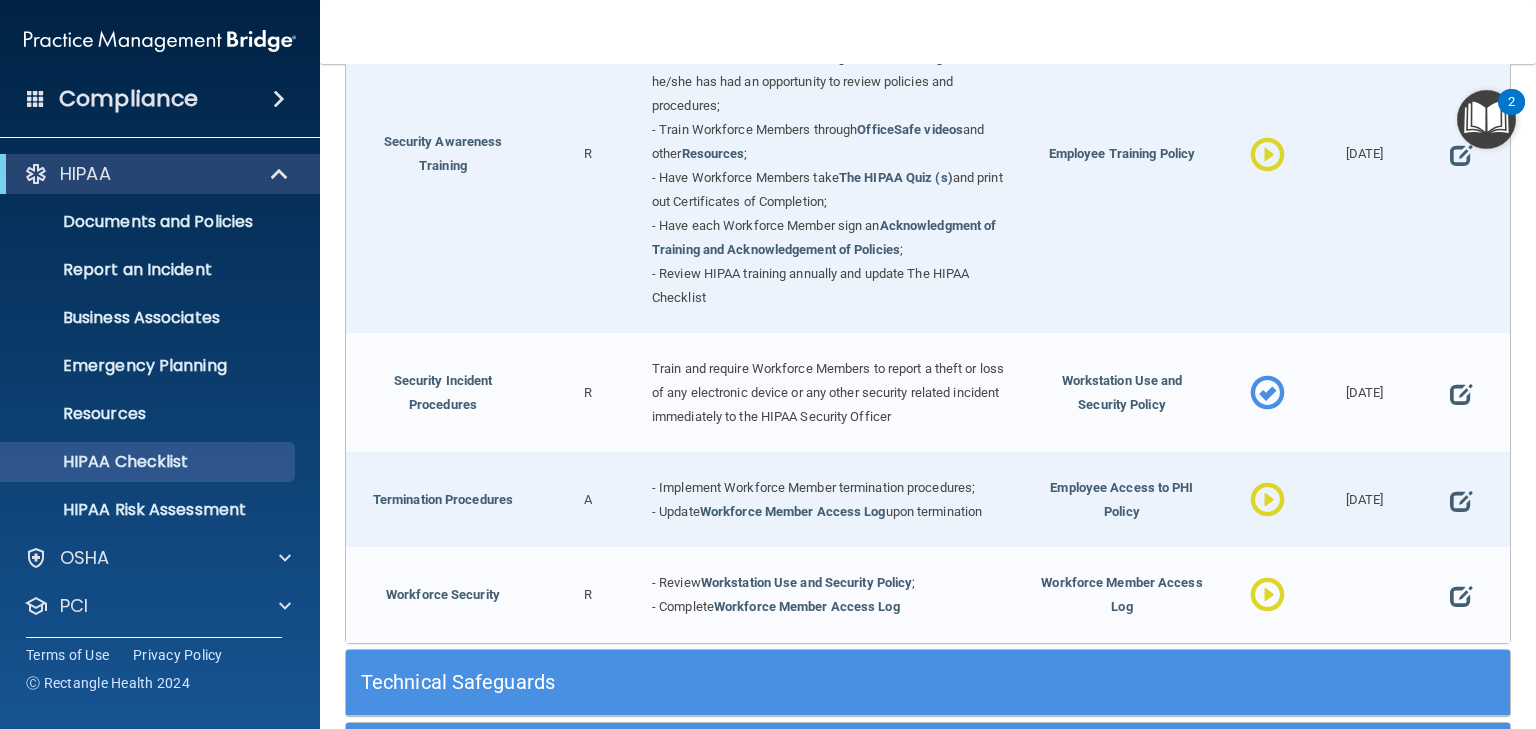 scroll, scrollTop: 1919, scrollLeft: 0, axis: vertical 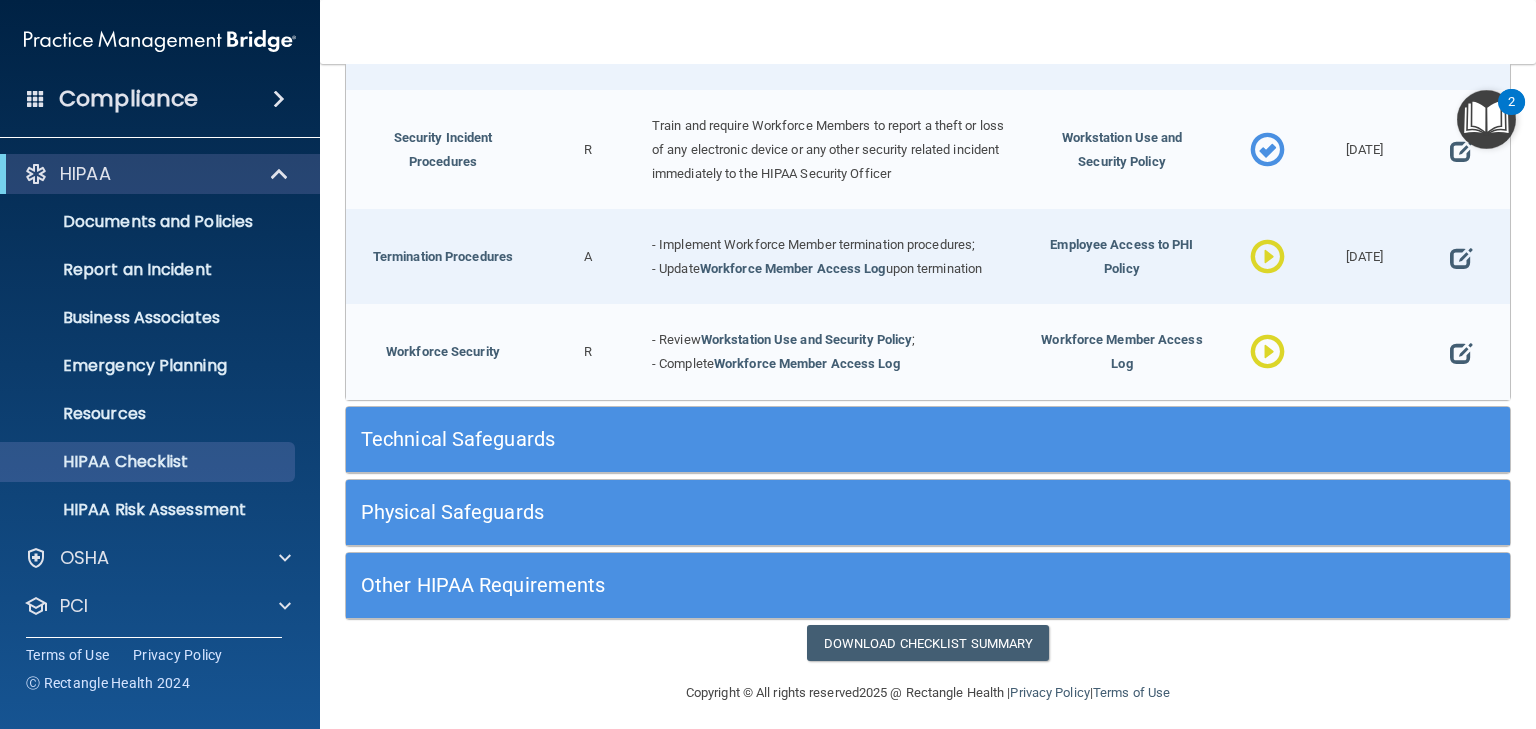 click on "Technical Safeguards" at bounding box center (782, 439) 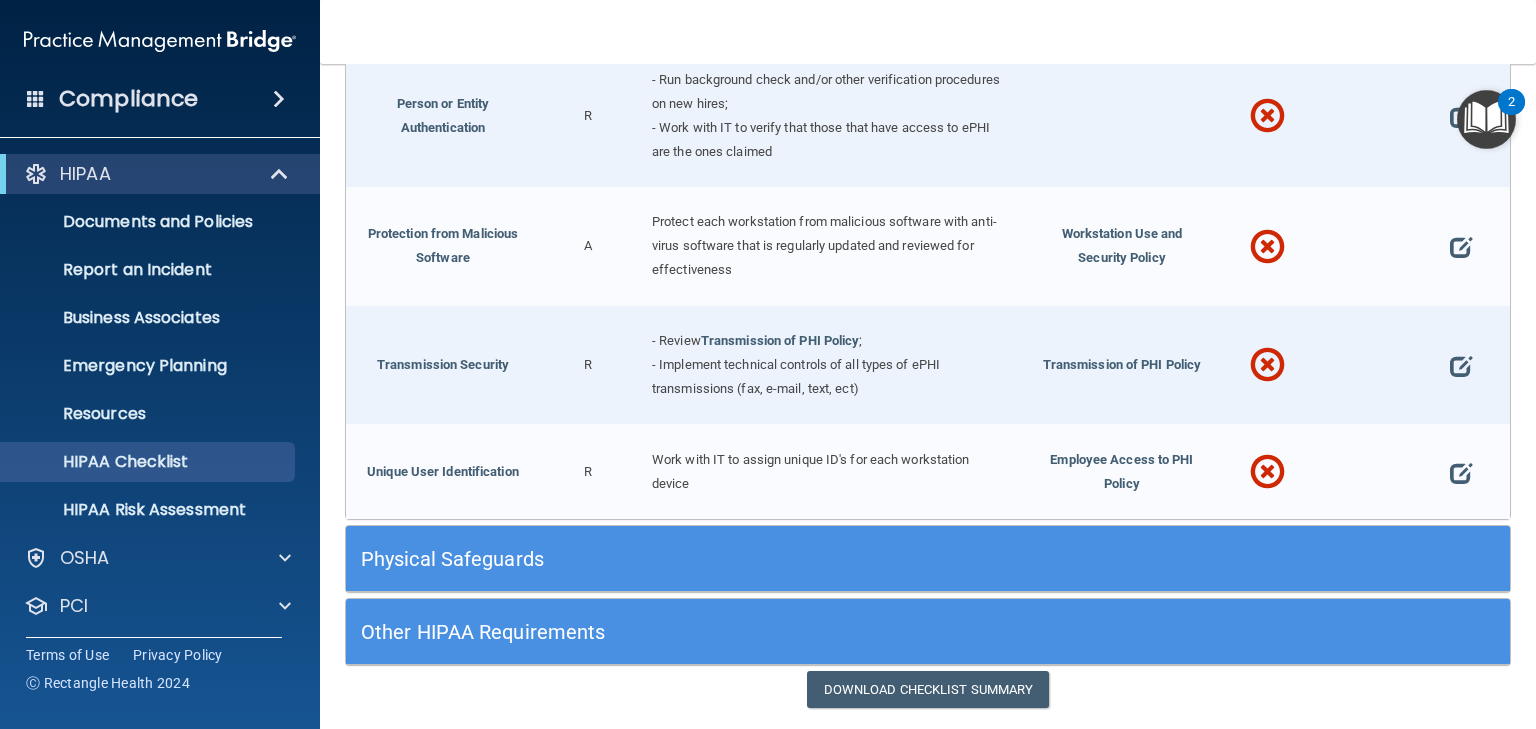 scroll, scrollTop: 3501, scrollLeft: 0, axis: vertical 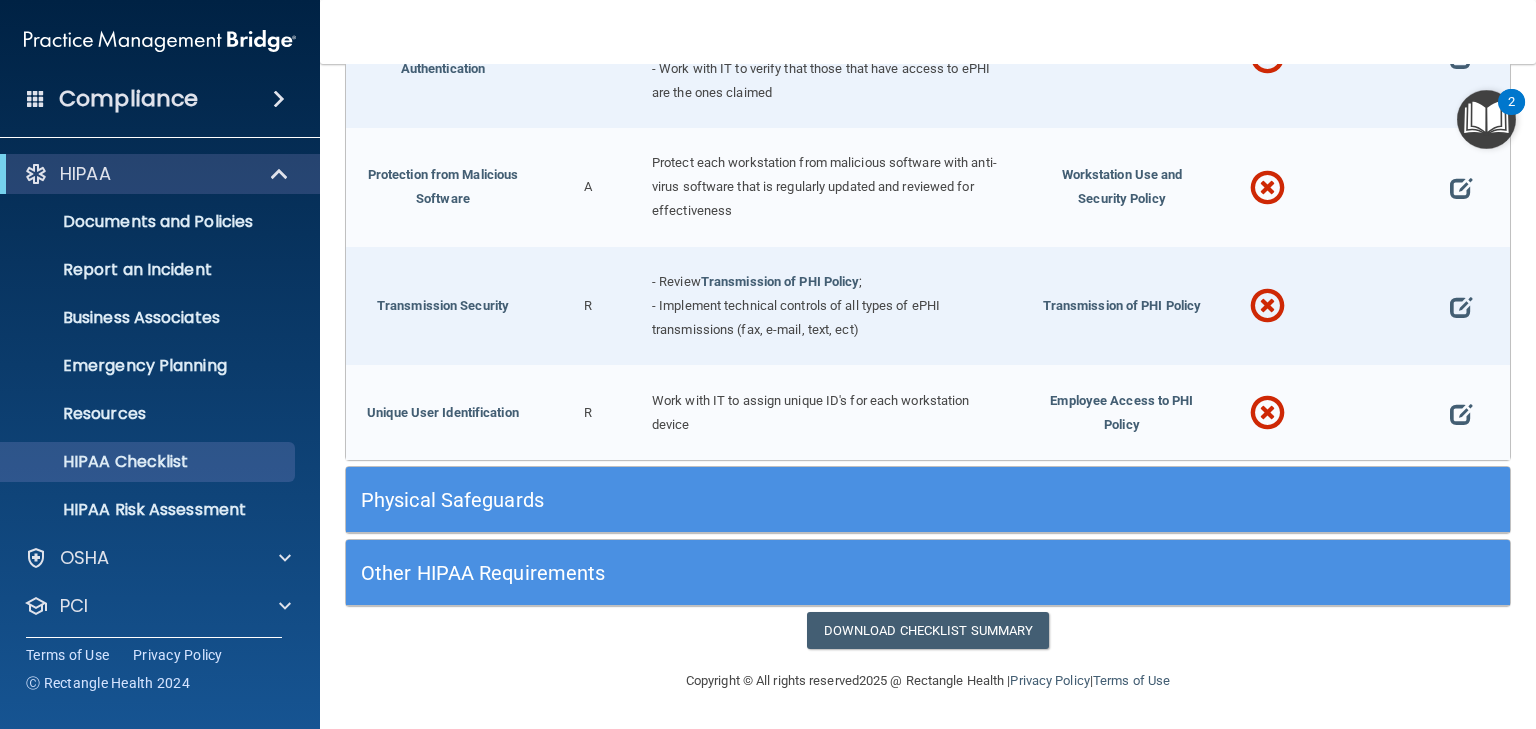 click on "Physical Safeguards" at bounding box center [782, 500] 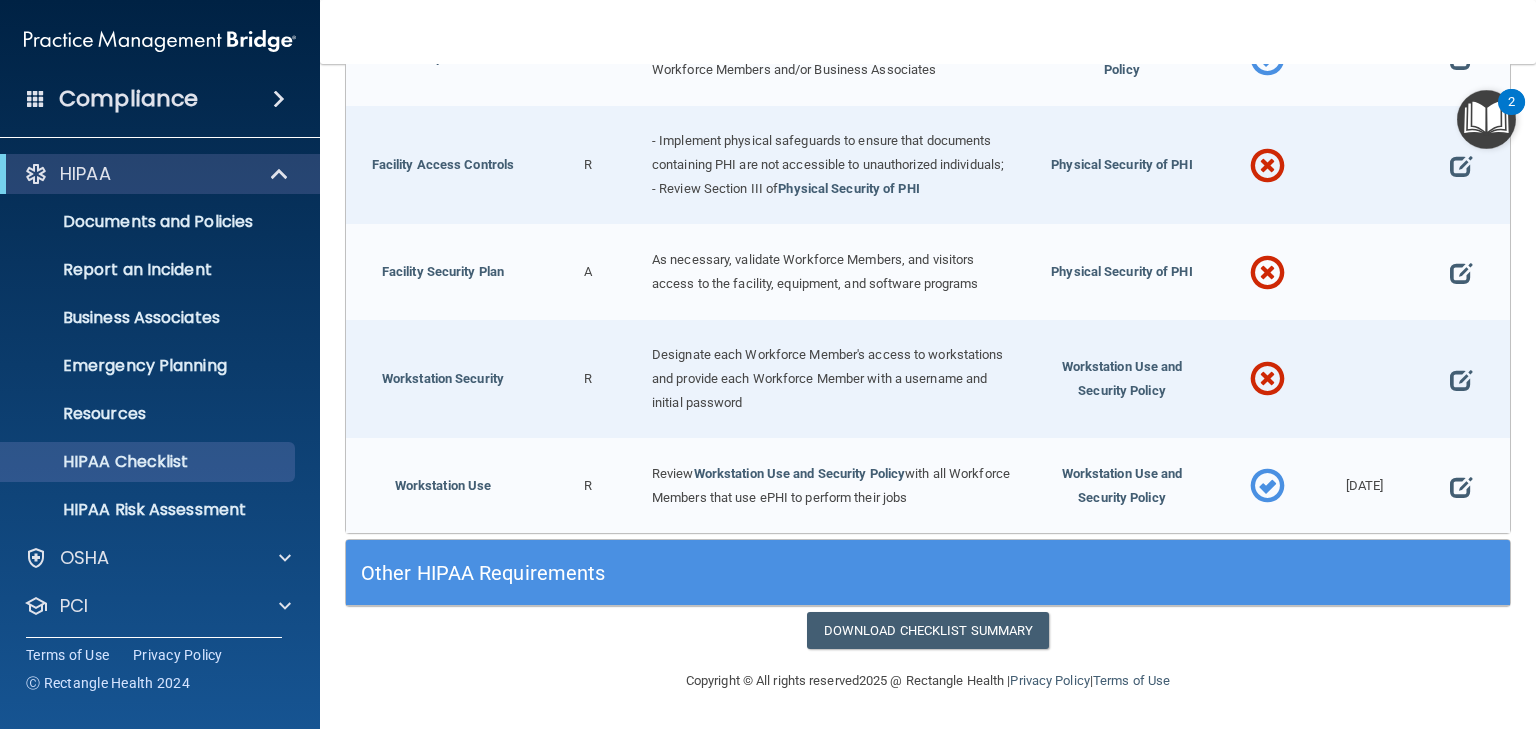 scroll, scrollTop: 4304, scrollLeft: 0, axis: vertical 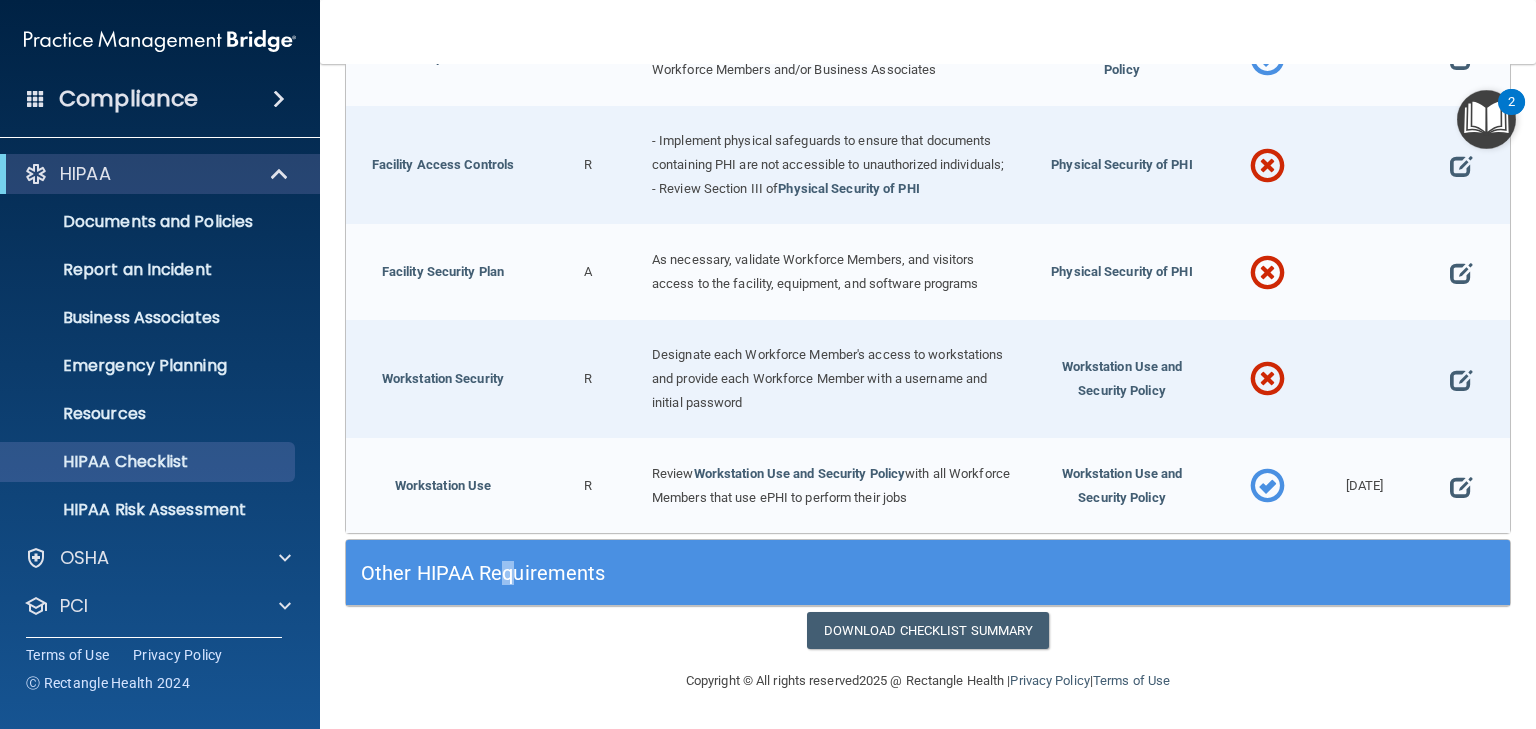 click on "Other HIPAA Requirements" at bounding box center [782, 573] 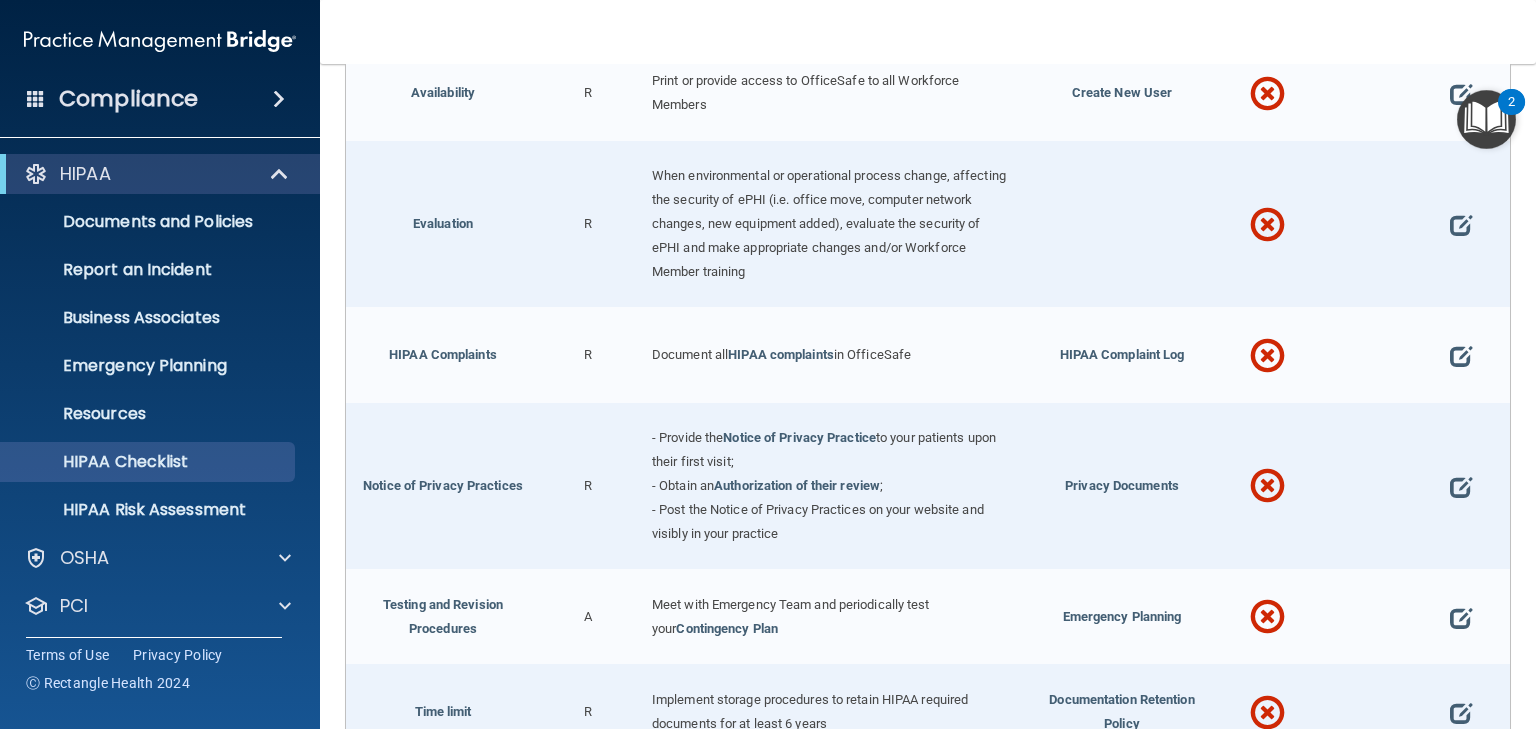 scroll, scrollTop: 5367, scrollLeft: 0, axis: vertical 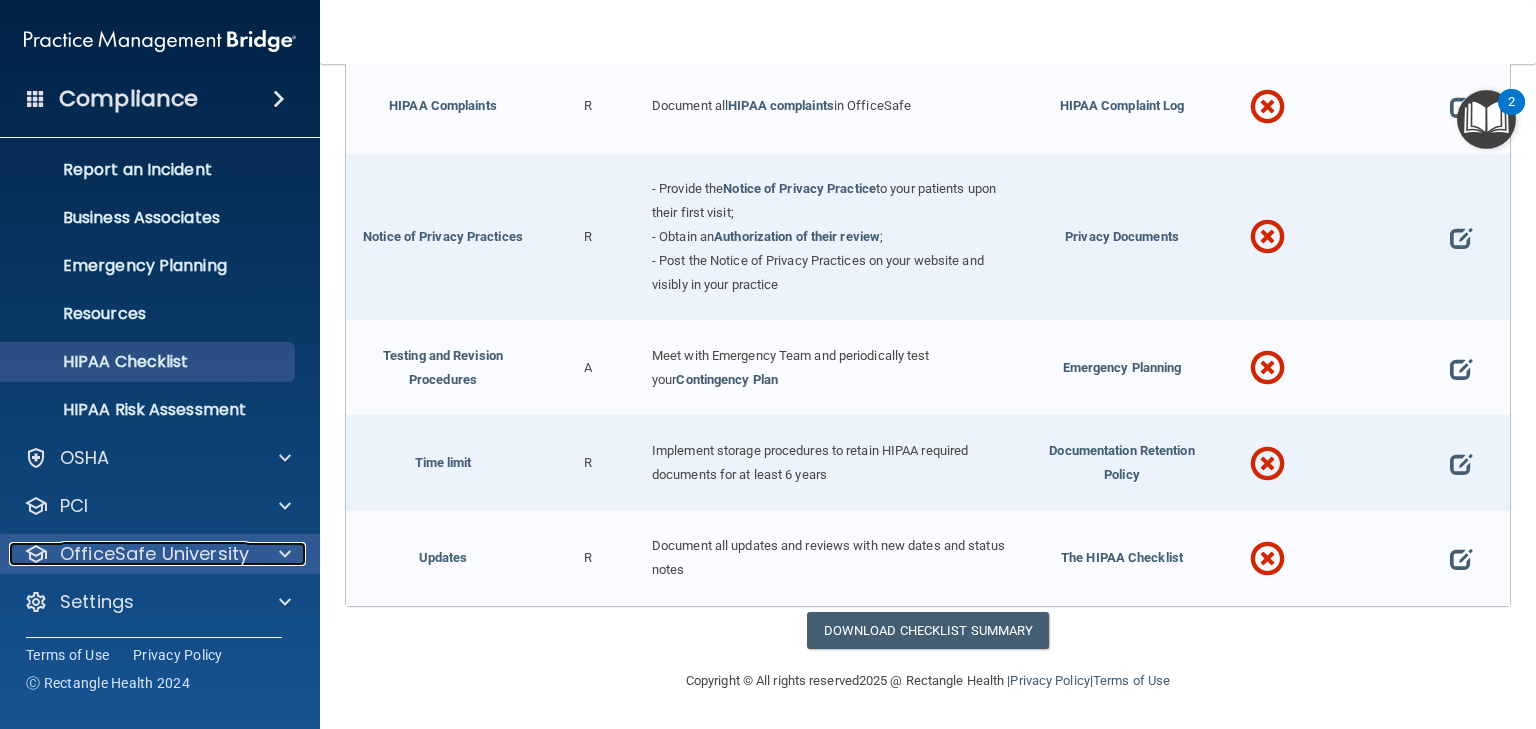 click on "OfficeSafe University" at bounding box center [154, 554] 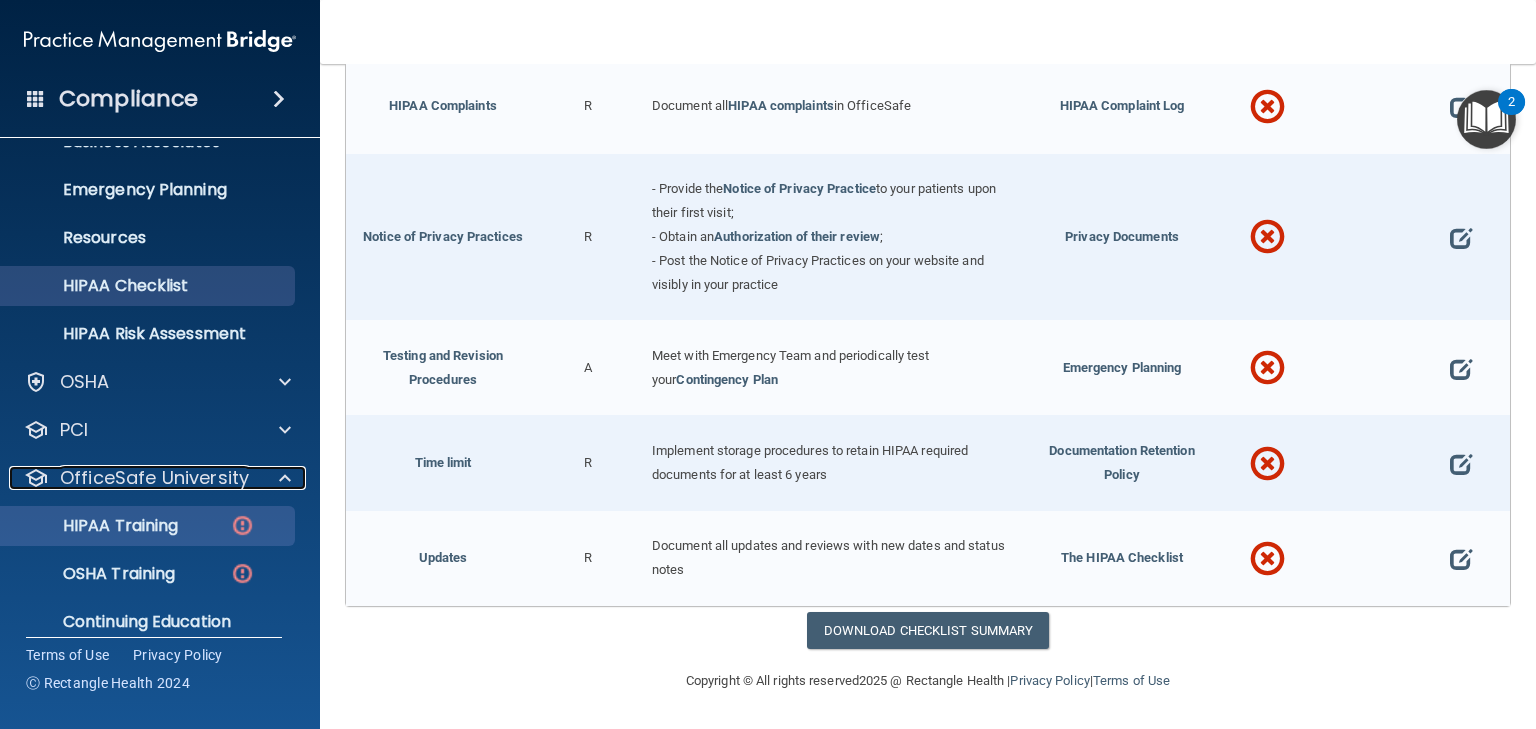scroll, scrollTop: 244, scrollLeft: 0, axis: vertical 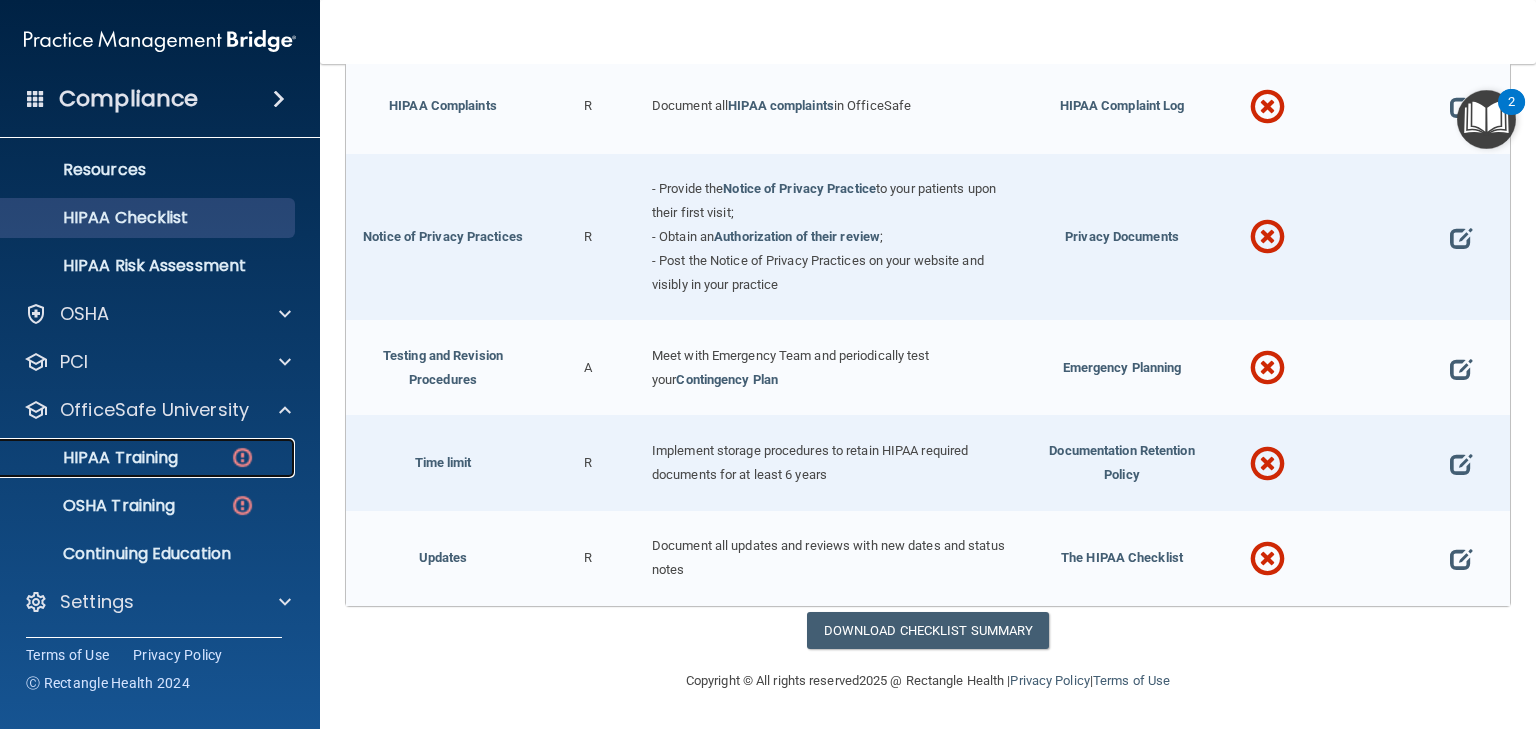 click on "HIPAA Training" at bounding box center (95, 458) 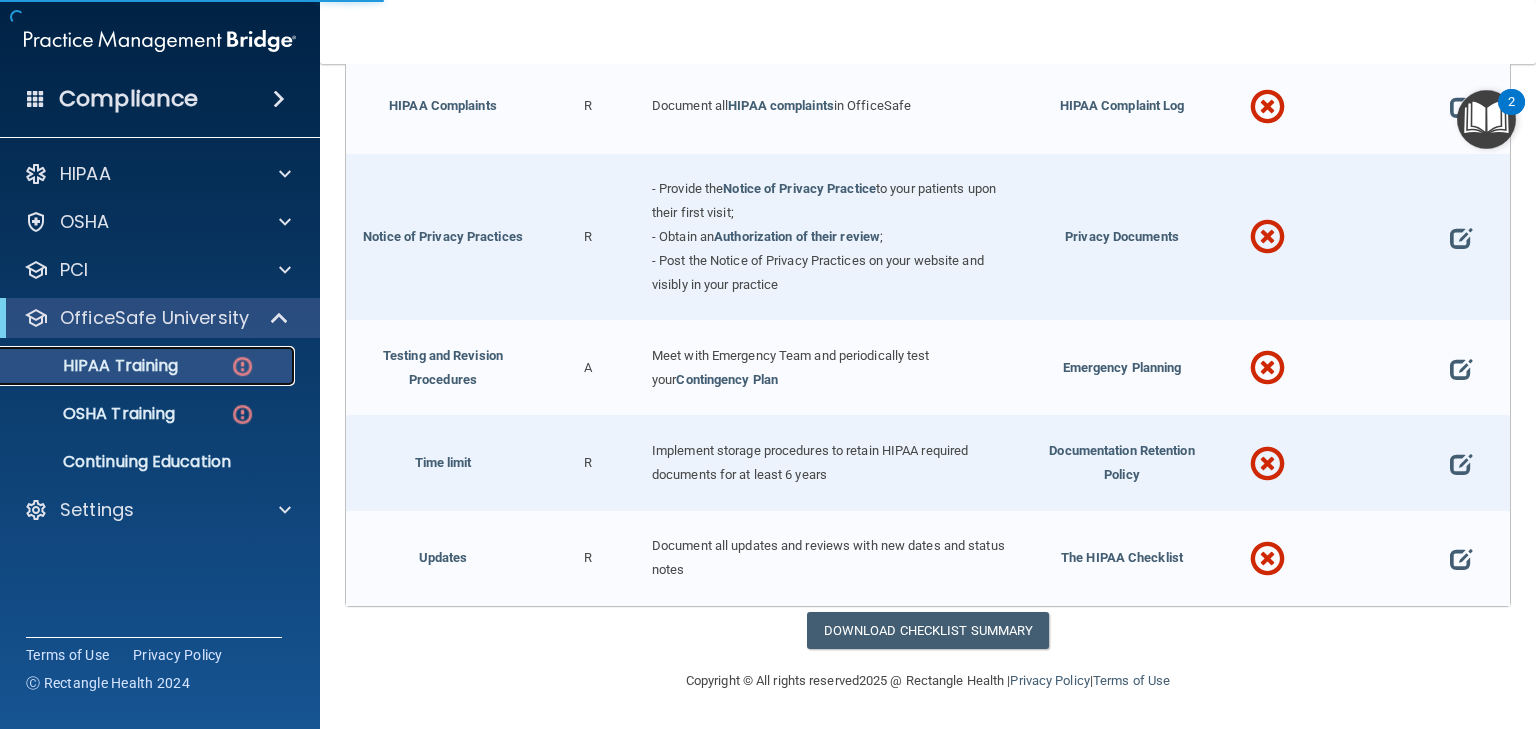 scroll, scrollTop: 0, scrollLeft: 0, axis: both 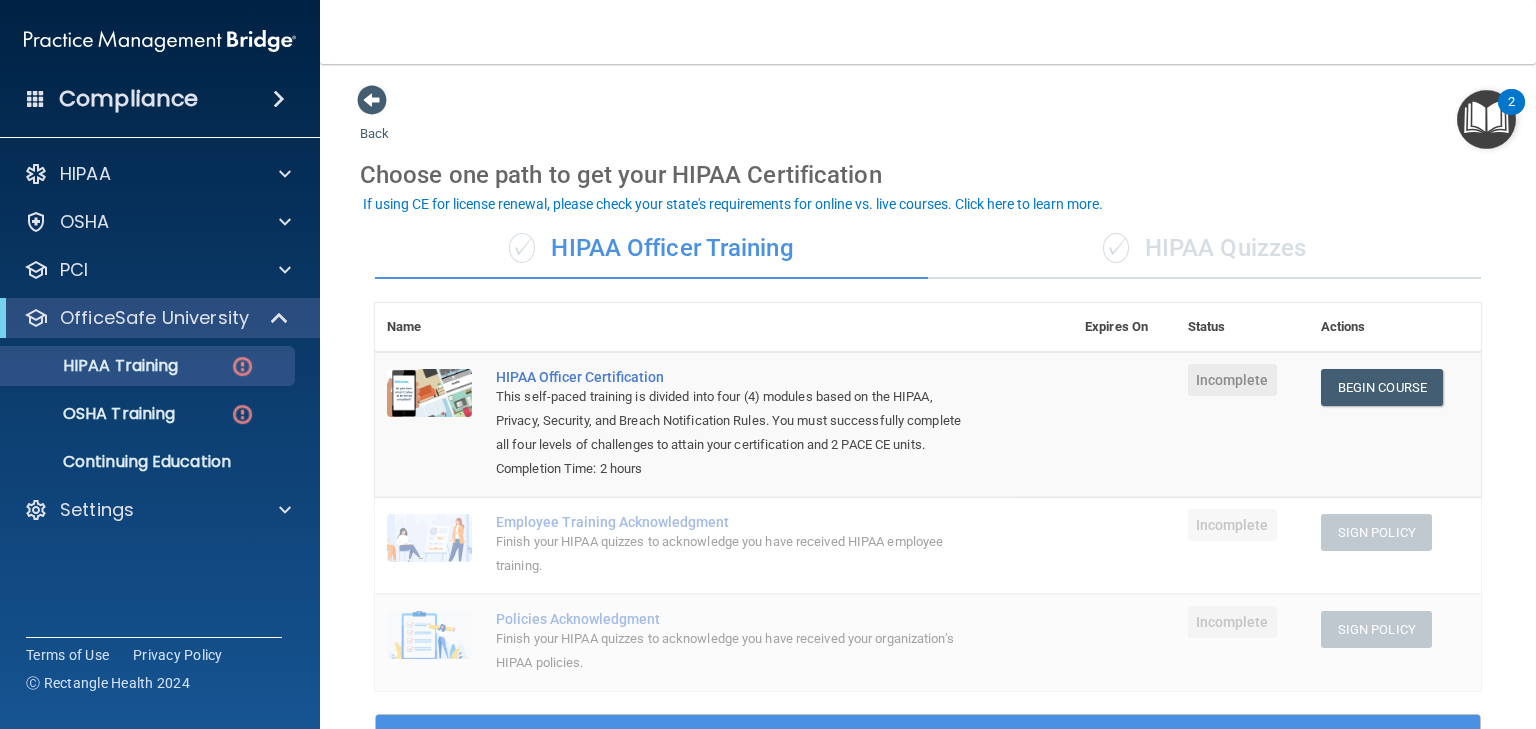 click on "✓   HIPAA Quizzes" at bounding box center (1204, 249) 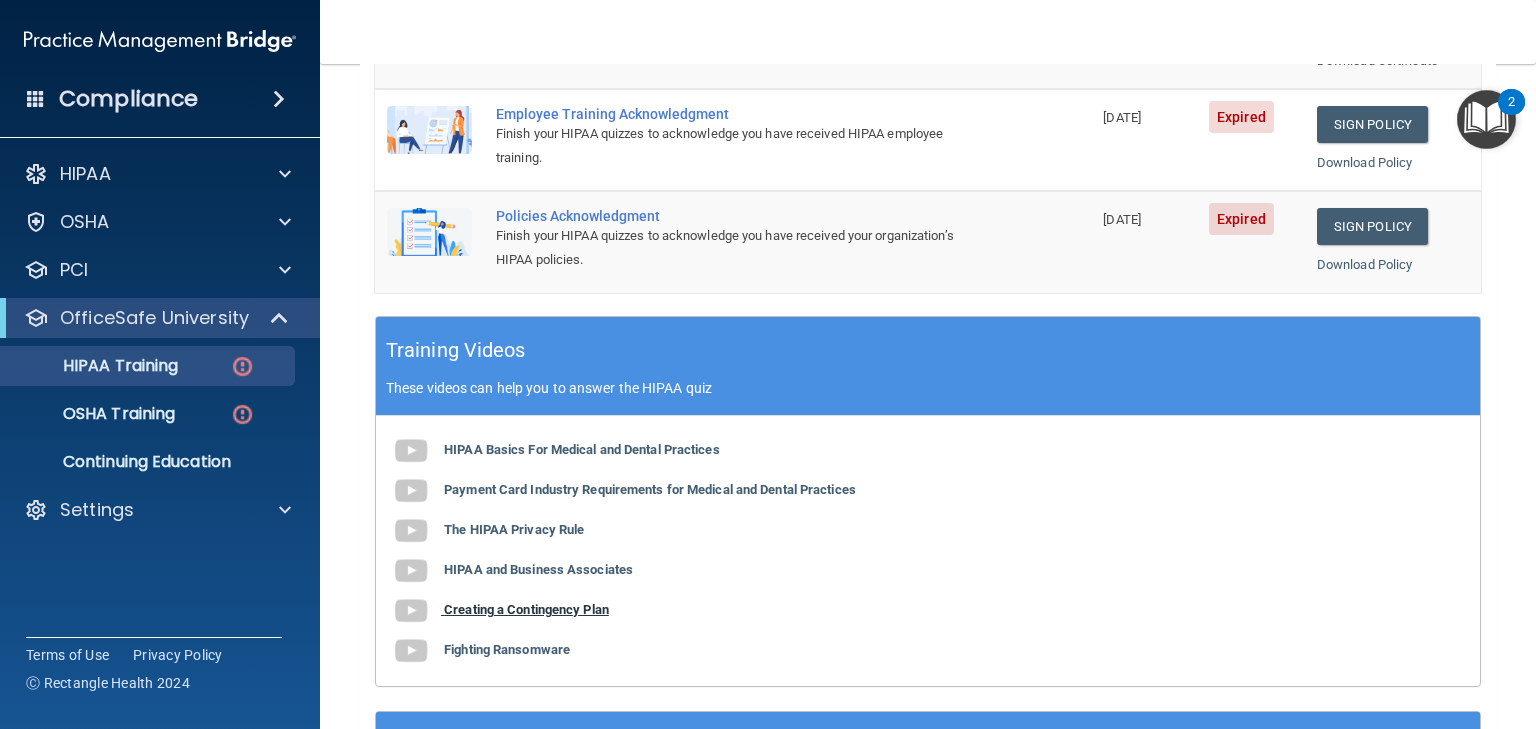 scroll, scrollTop: 640, scrollLeft: 0, axis: vertical 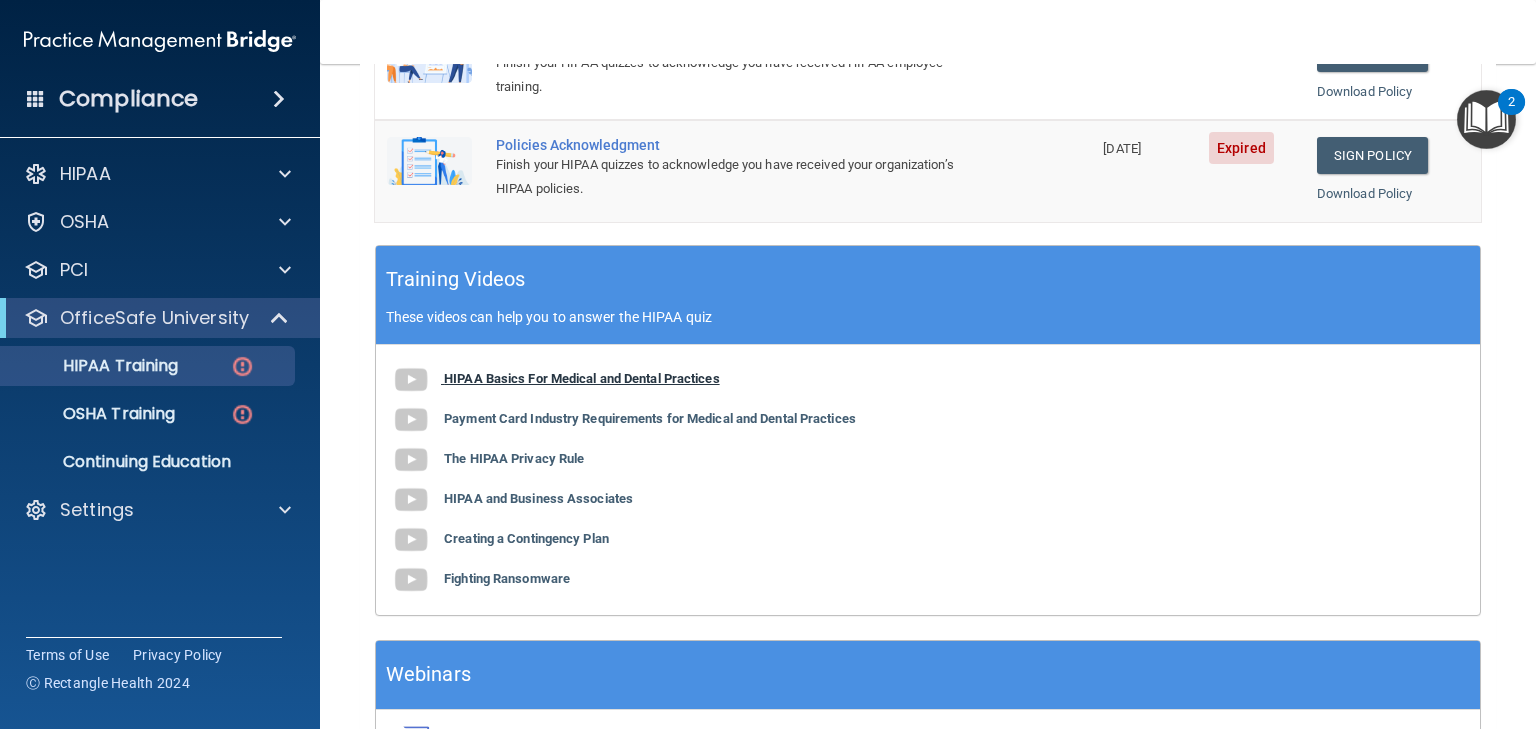 click on "HIPAA Basics For Medical and Dental Practices" at bounding box center [582, 378] 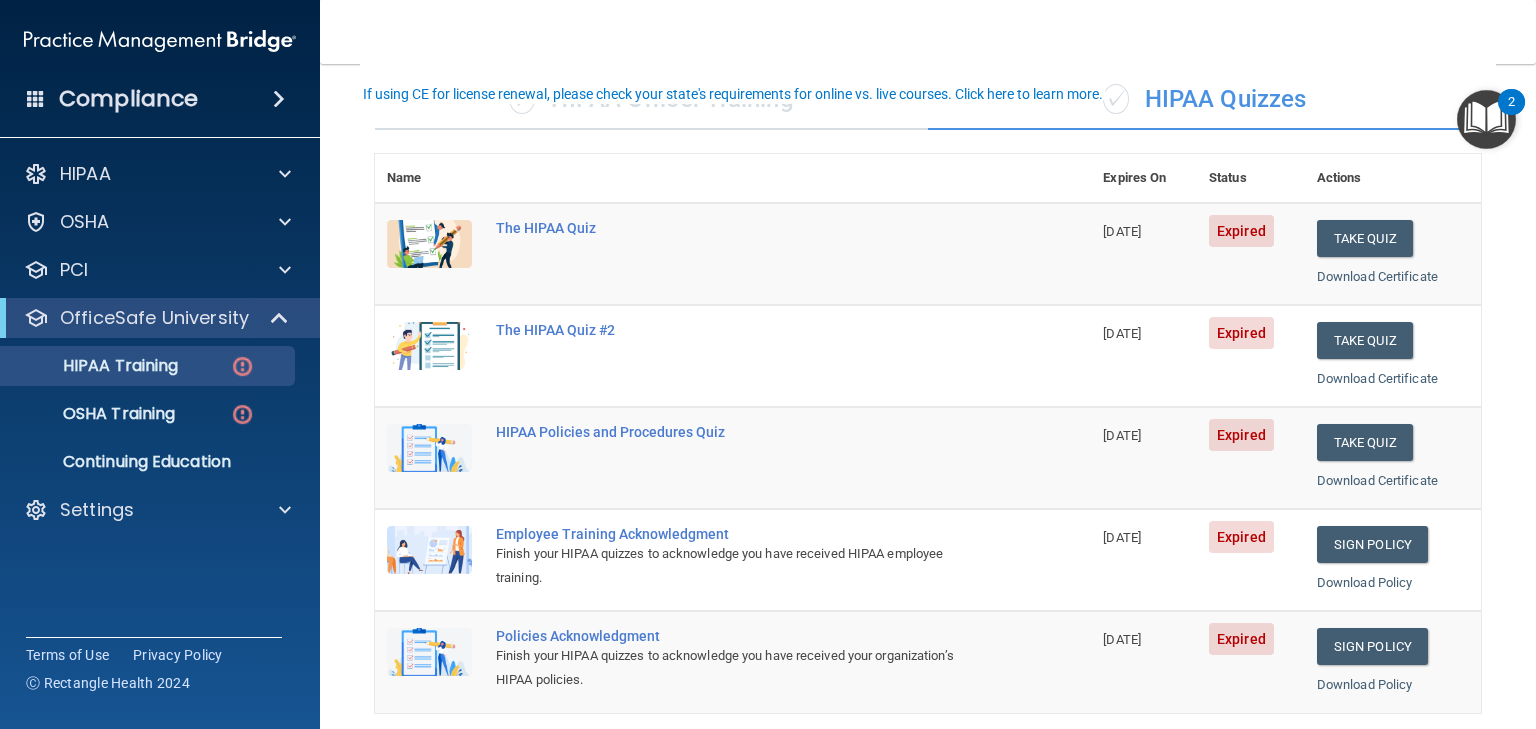 scroll, scrollTop: 160, scrollLeft: 0, axis: vertical 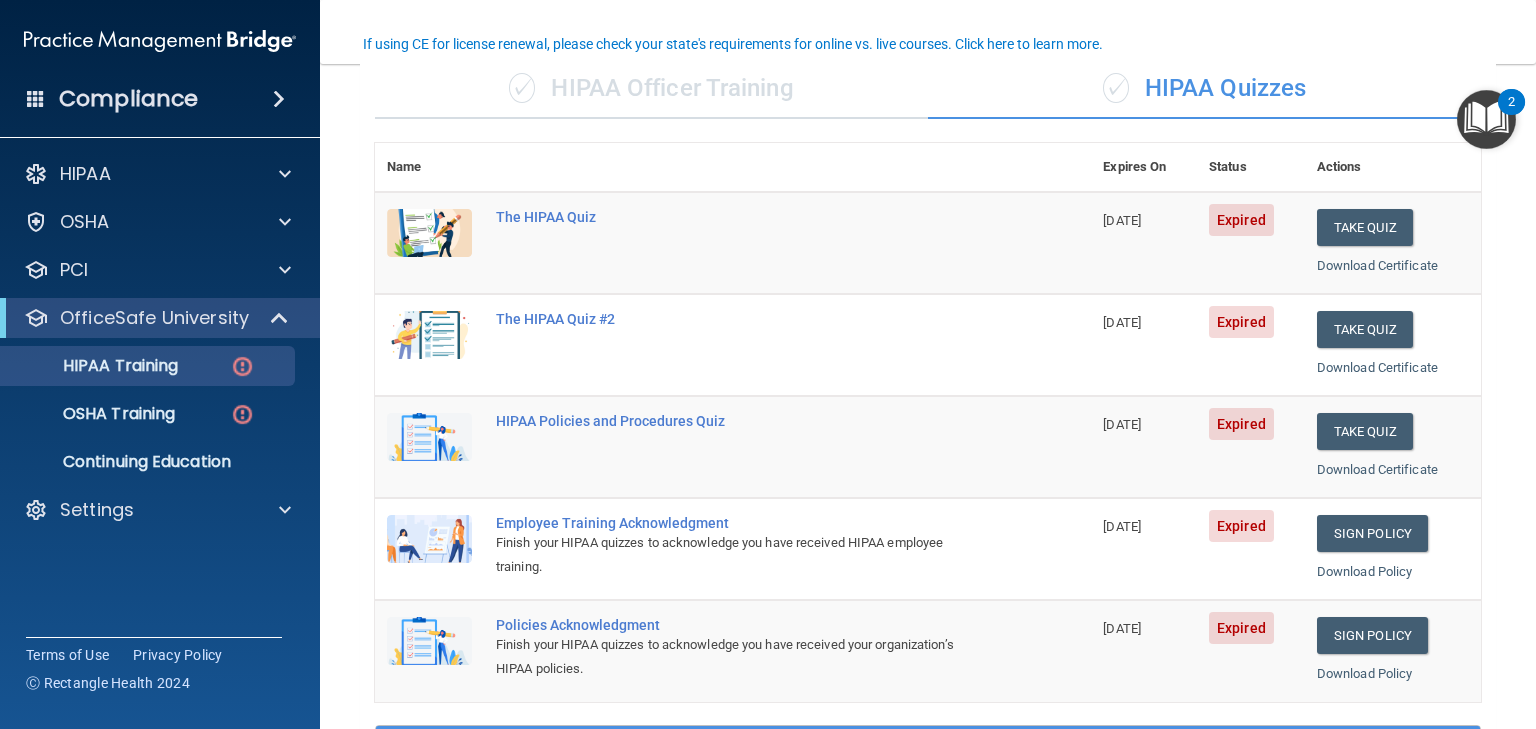 click on "✓   HIPAA Quizzes" at bounding box center (1204, 89) 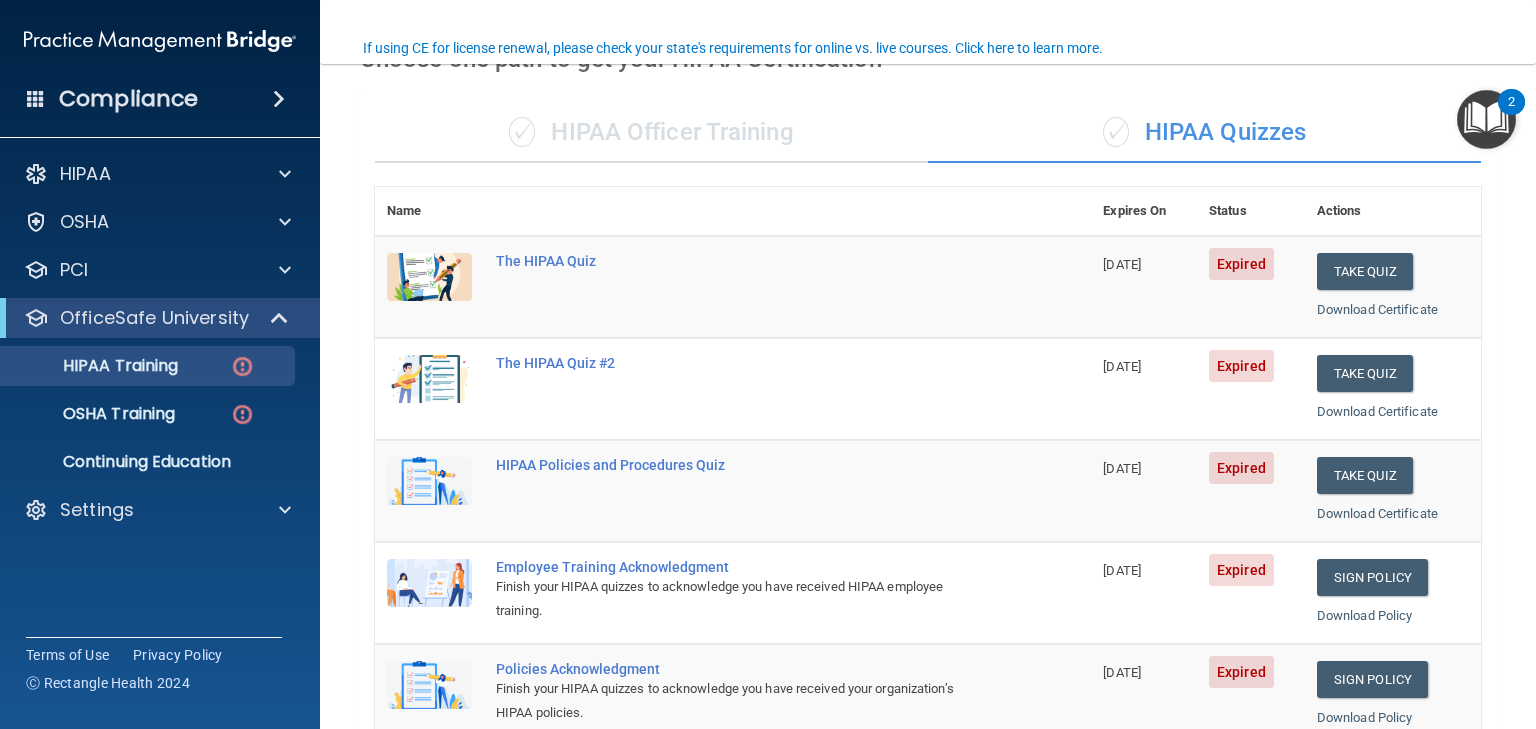 scroll, scrollTop: 0, scrollLeft: 0, axis: both 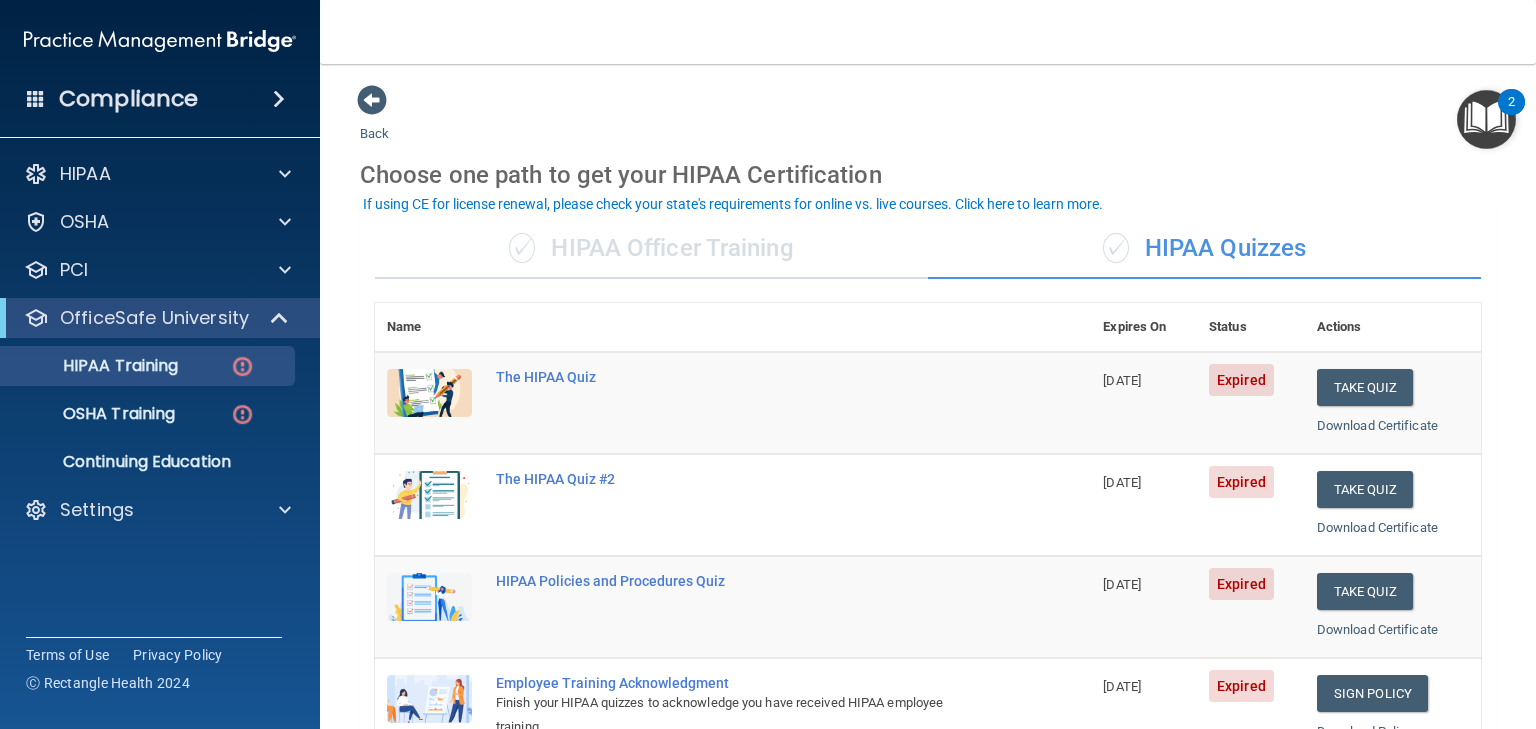 click on "✓   HIPAA Quizzes" at bounding box center [1204, 249] 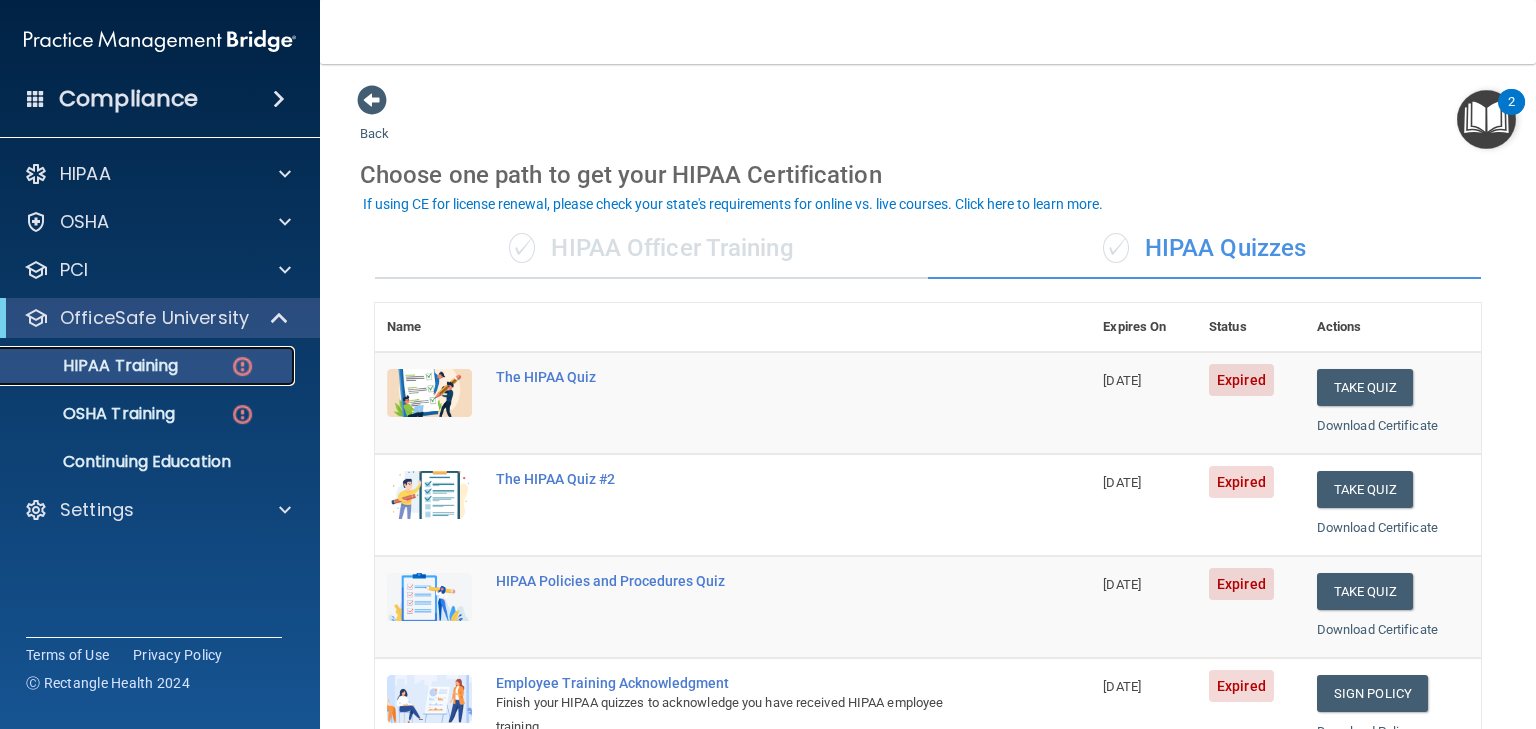click on "HIPAA Training" at bounding box center (95, 366) 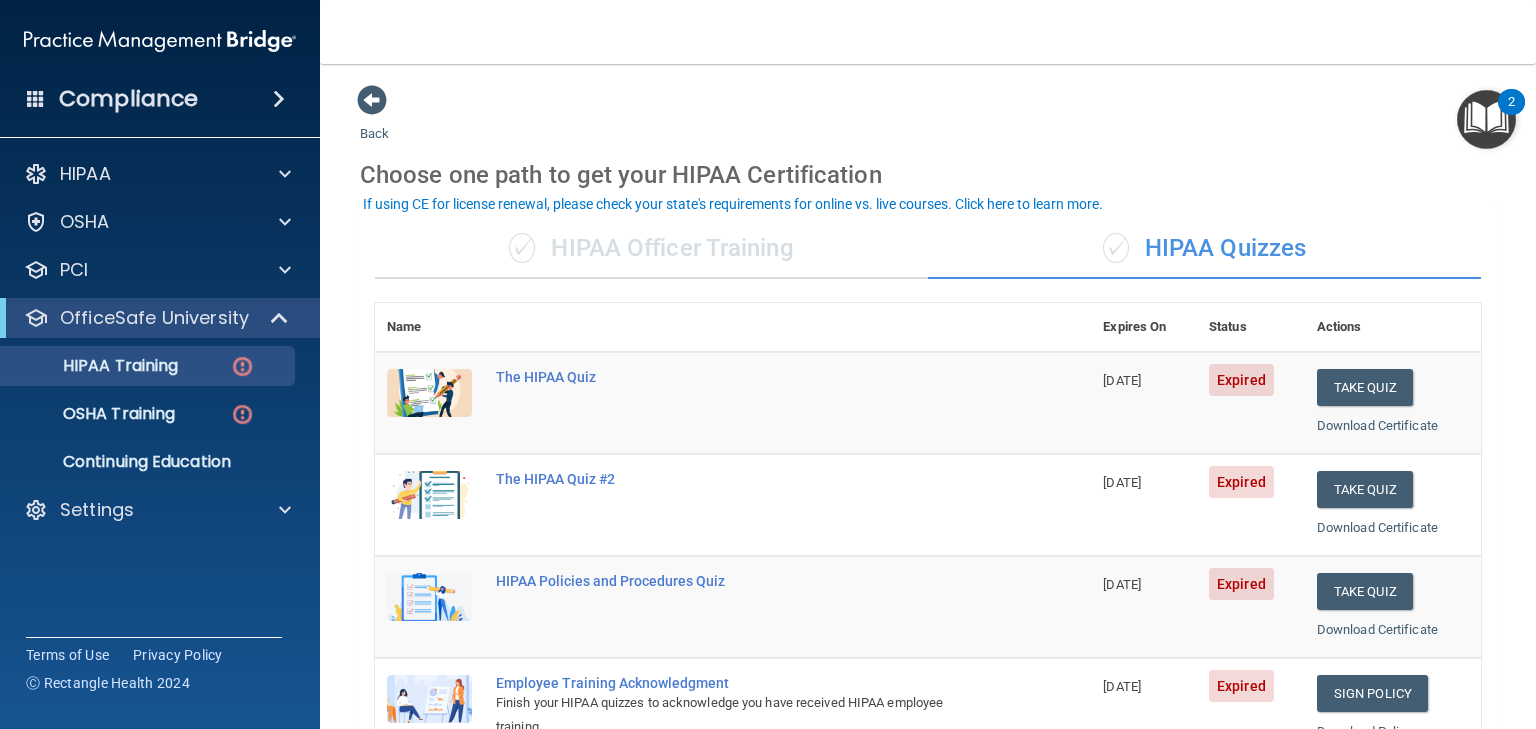 click on "✓   HIPAA Officer Training" at bounding box center [651, 249] 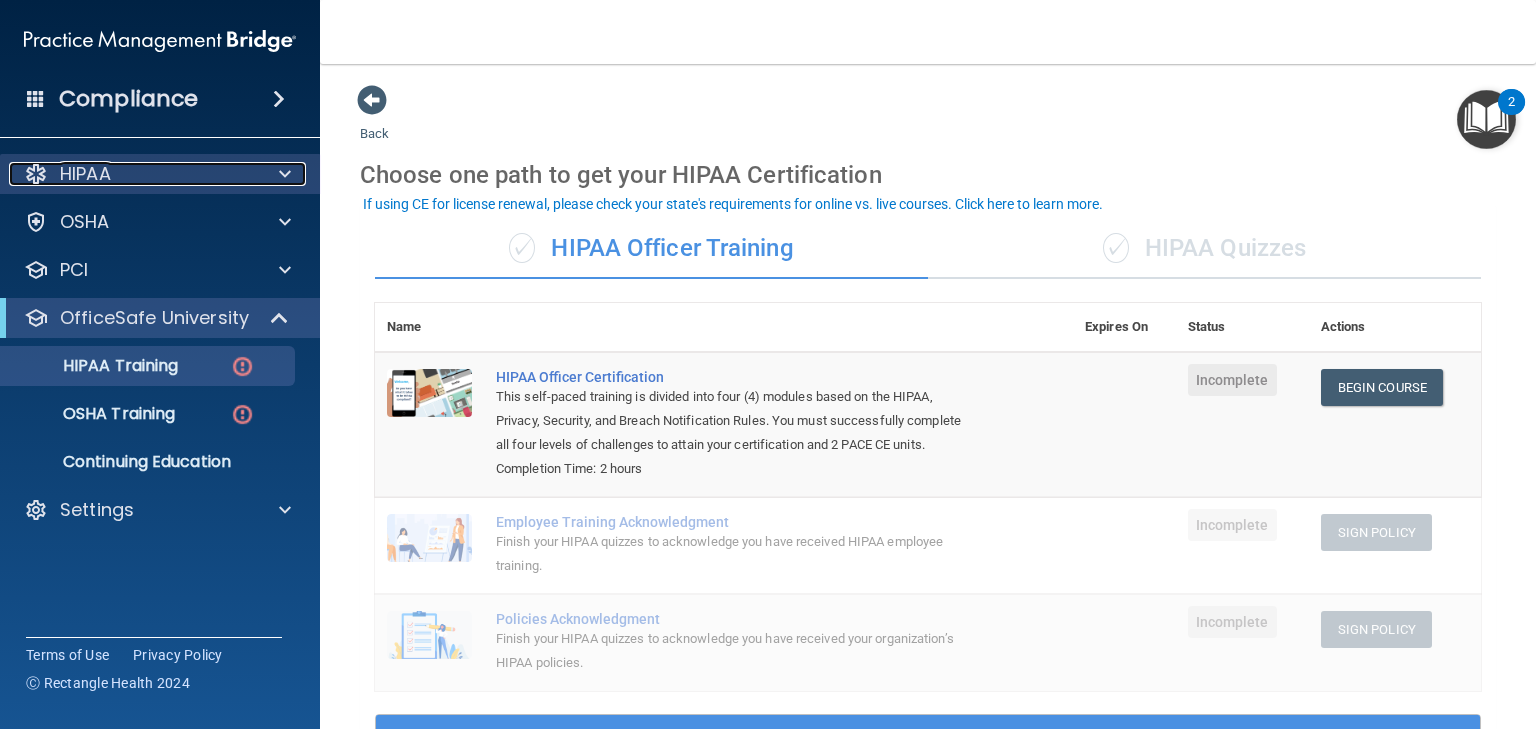 click on "HIPAA" at bounding box center (85, 174) 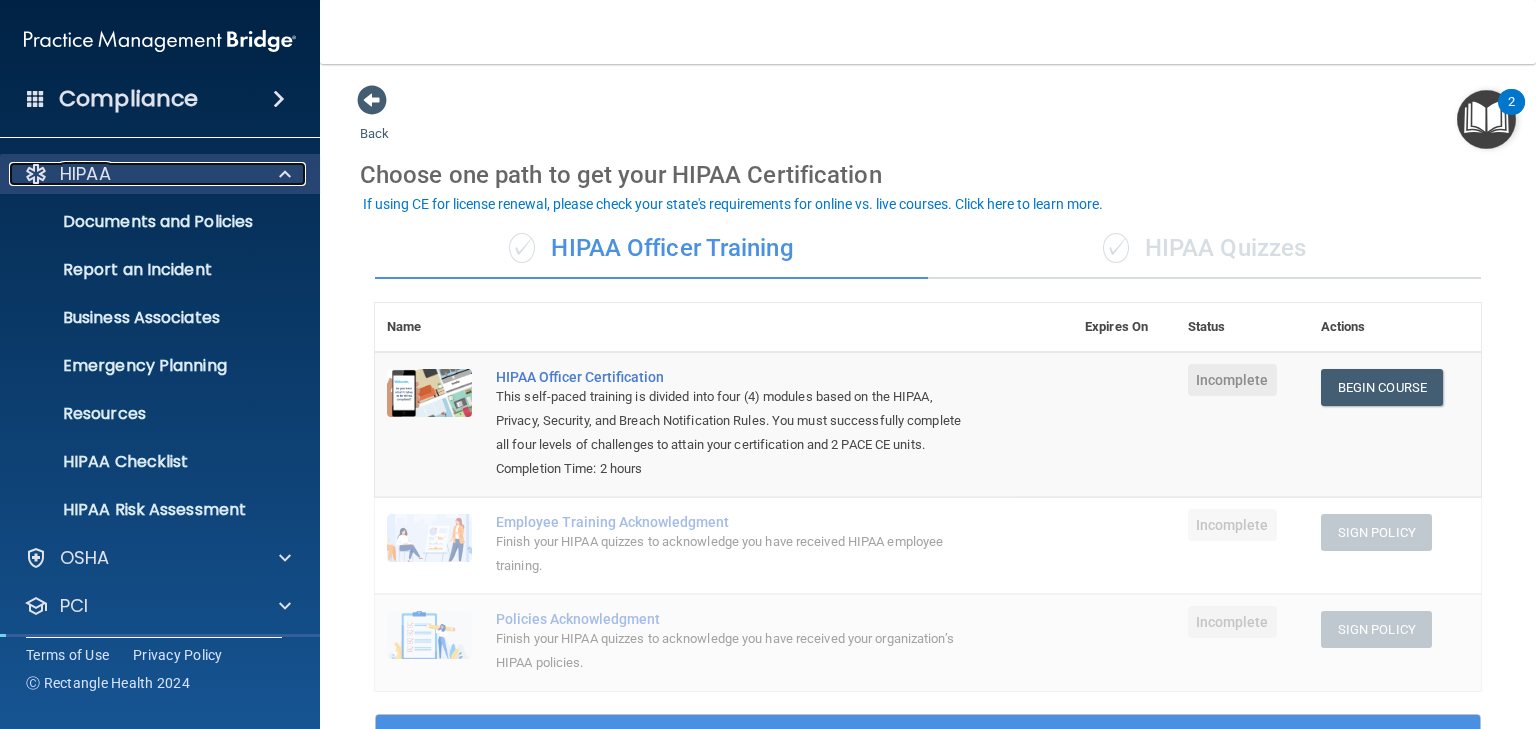 click on "HIPAA" at bounding box center [85, 174] 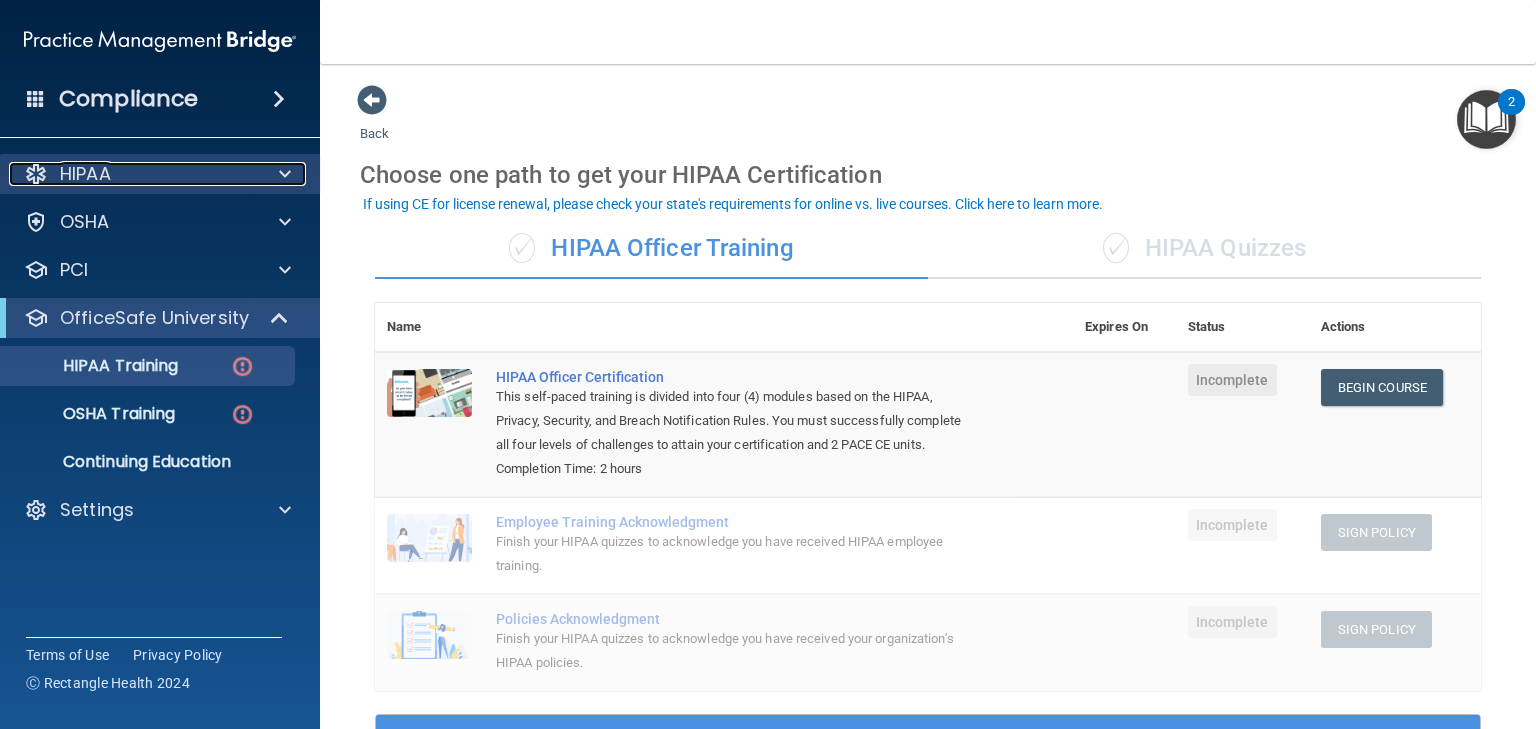 click on "HIPAA" at bounding box center (85, 174) 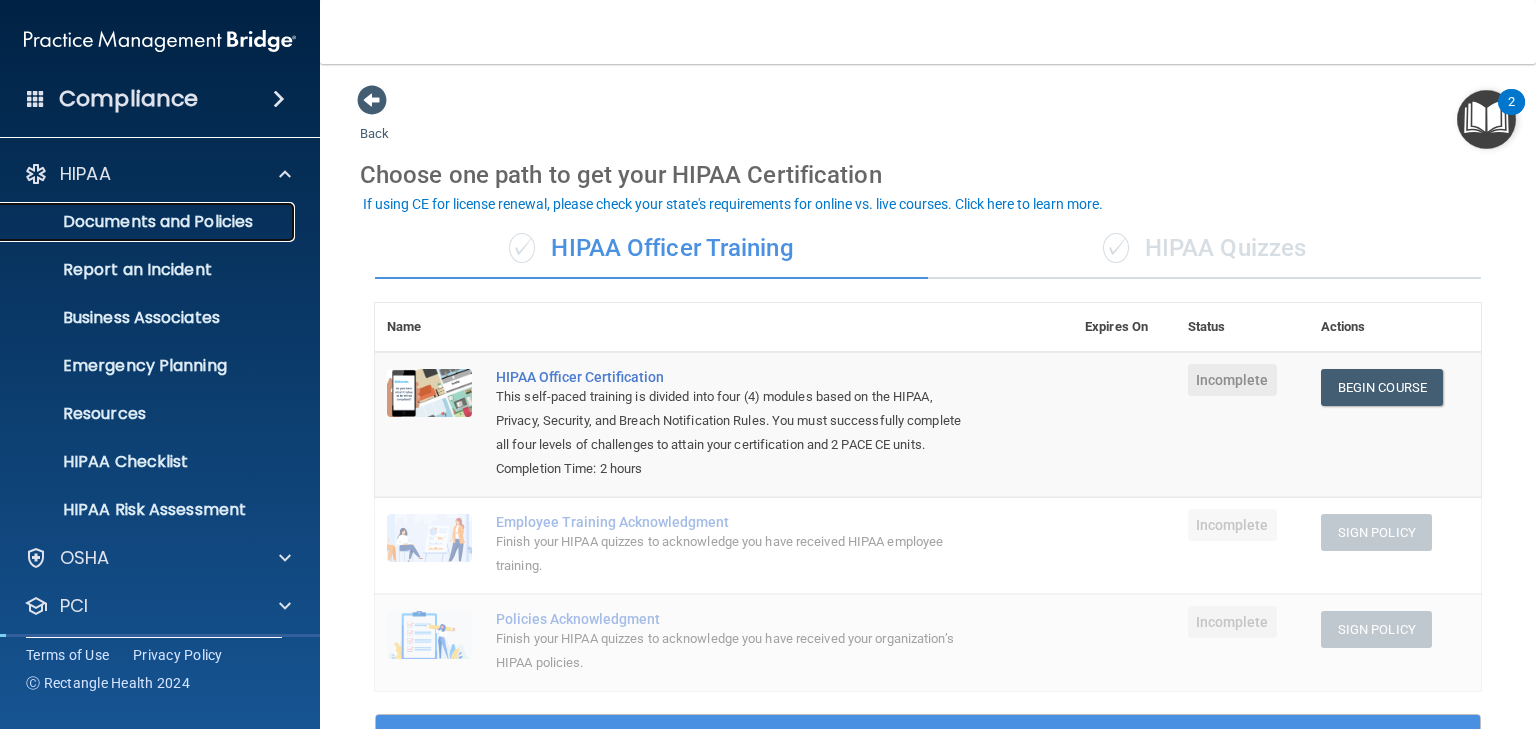 click on "Documents and Policies" at bounding box center [149, 222] 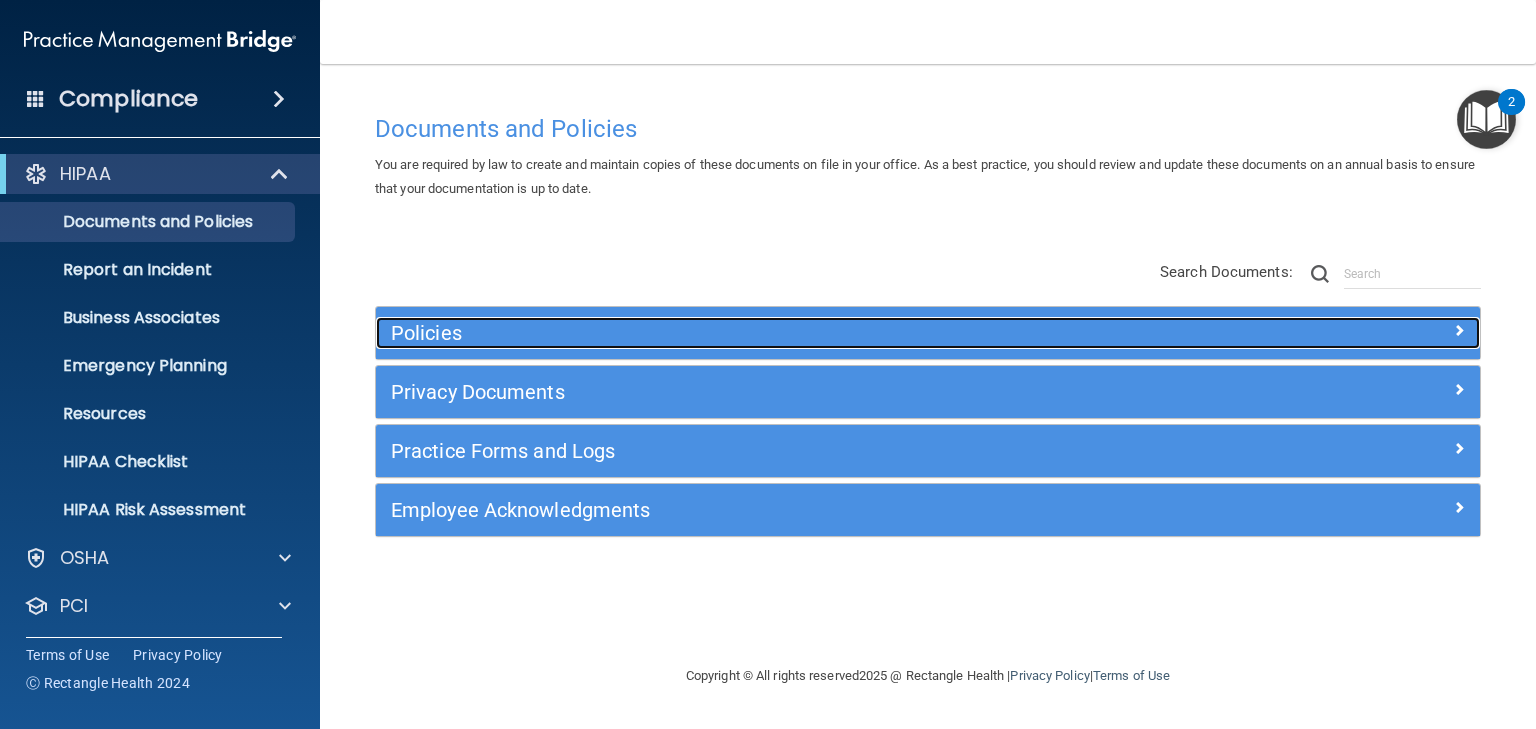 click on "Policies" at bounding box center [790, 333] 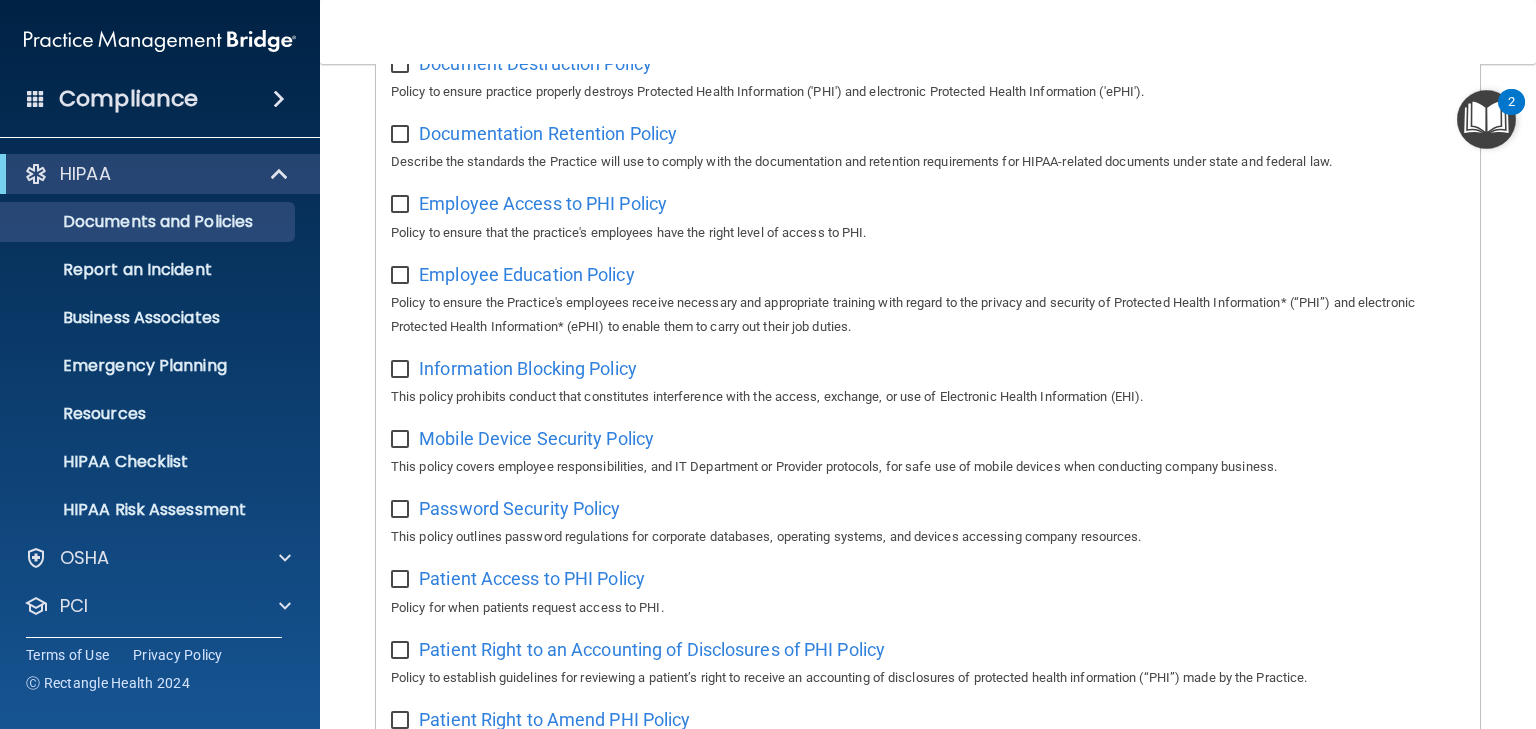 scroll, scrollTop: 140, scrollLeft: 0, axis: vertical 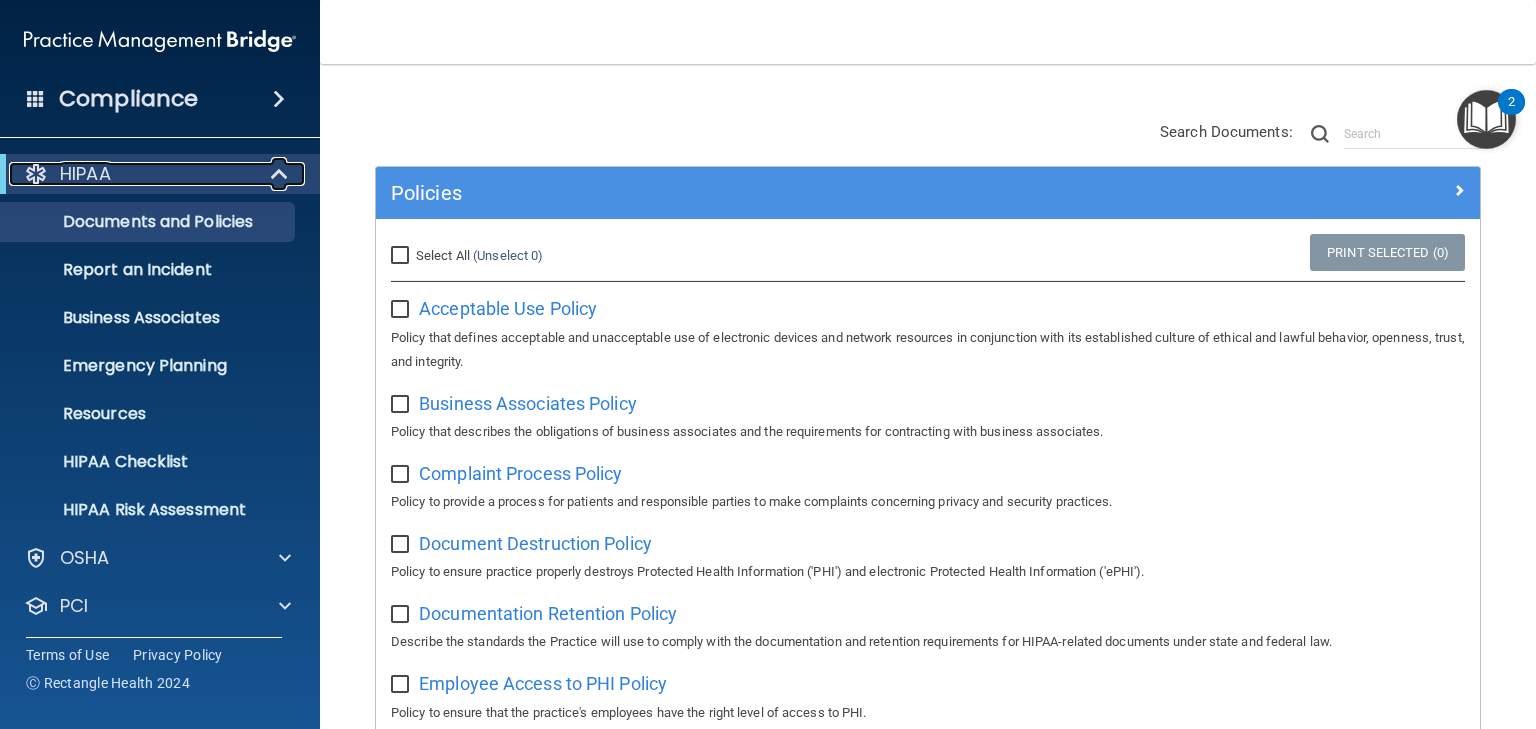 click on "HIPAA" at bounding box center [85, 174] 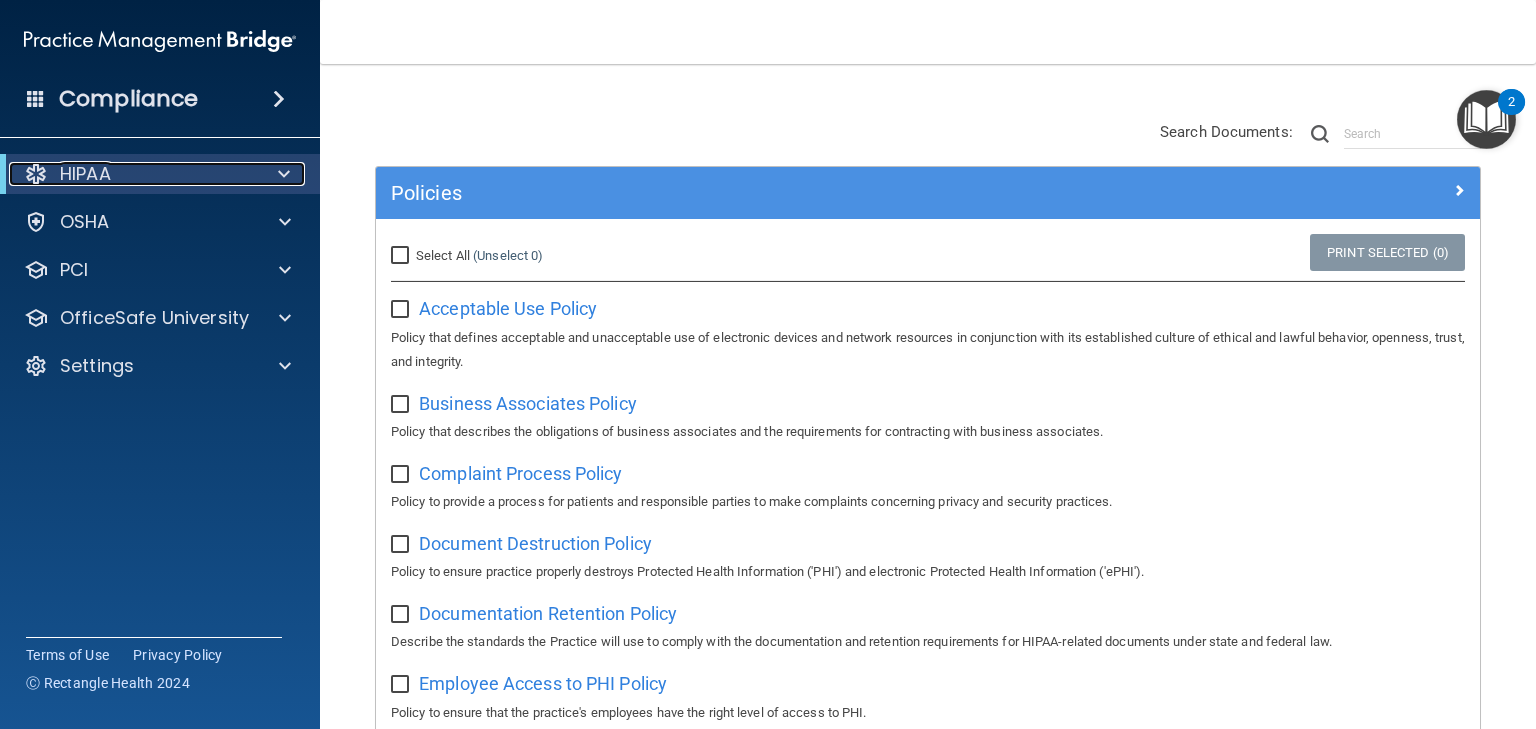 click on "HIPAA" at bounding box center [85, 174] 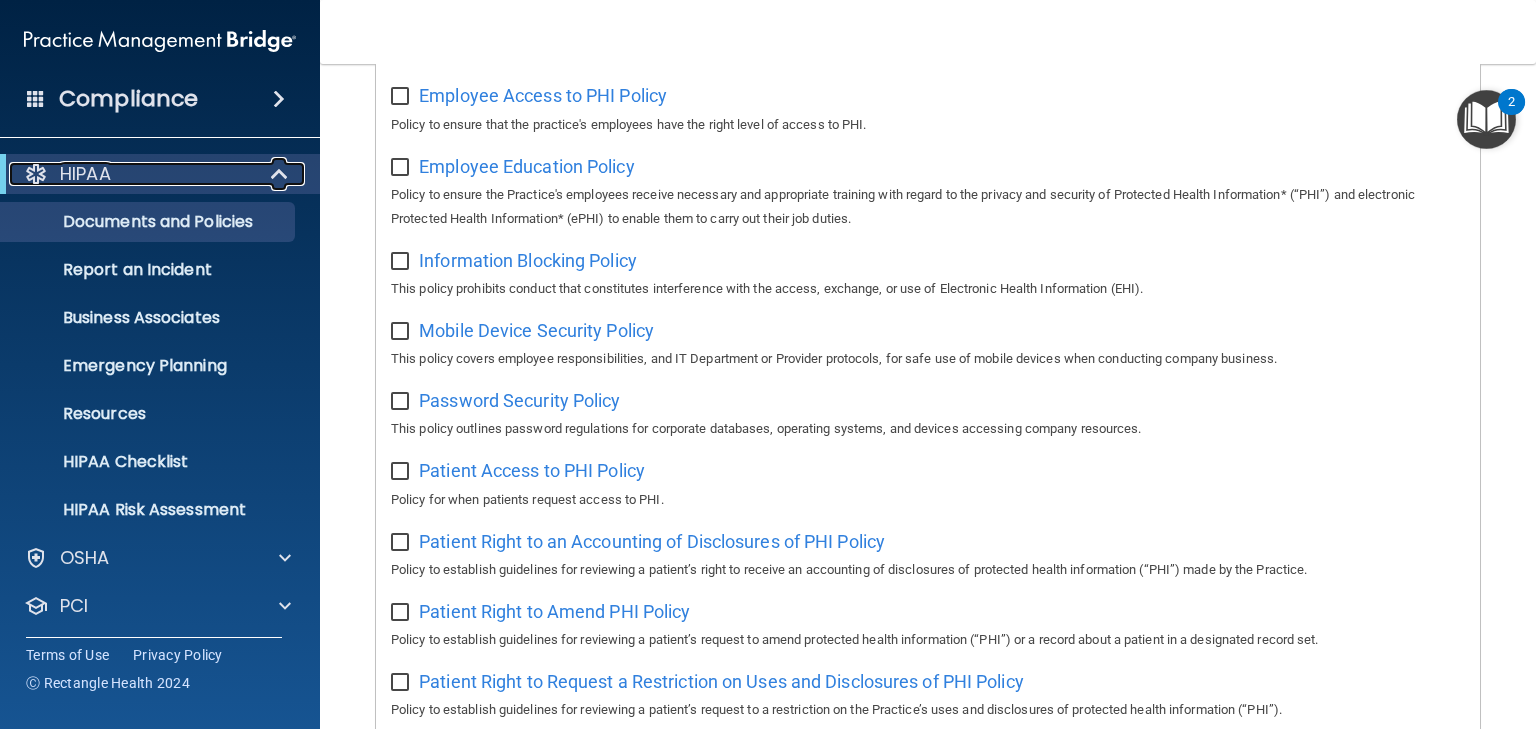 scroll, scrollTop: 620, scrollLeft: 0, axis: vertical 